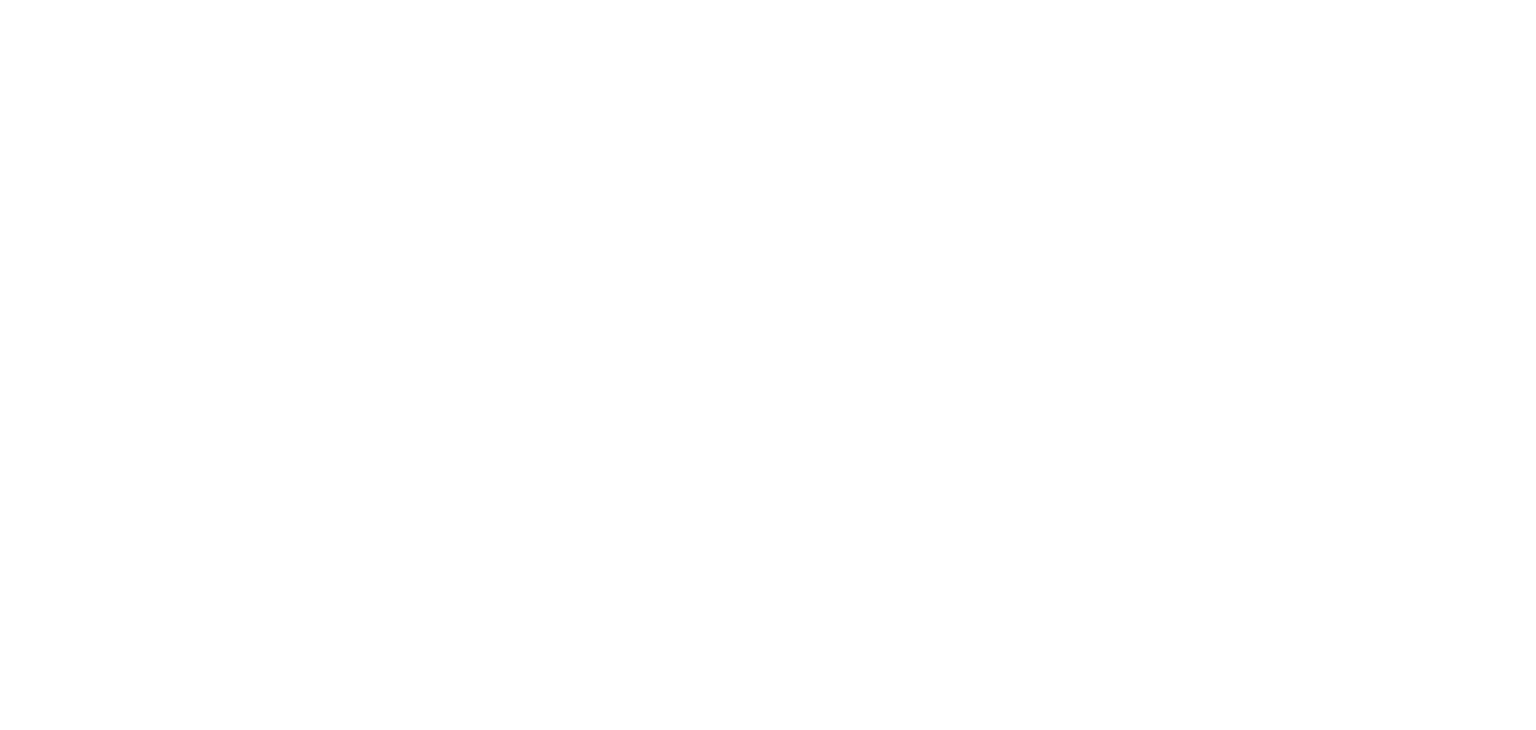 scroll, scrollTop: 0, scrollLeft: 0, axis: both 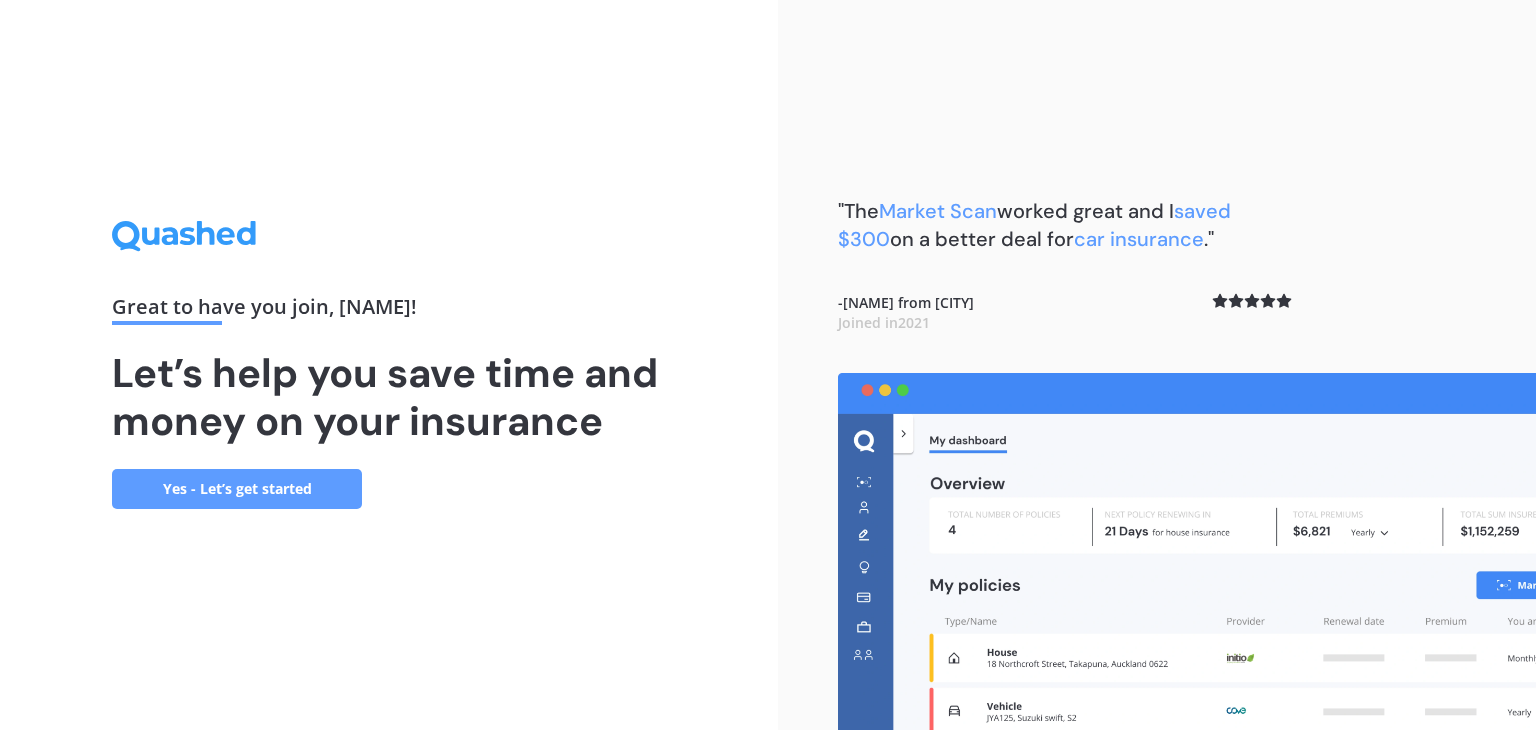click on "Yes - Let’s get started" at bounding box center [237, 489] 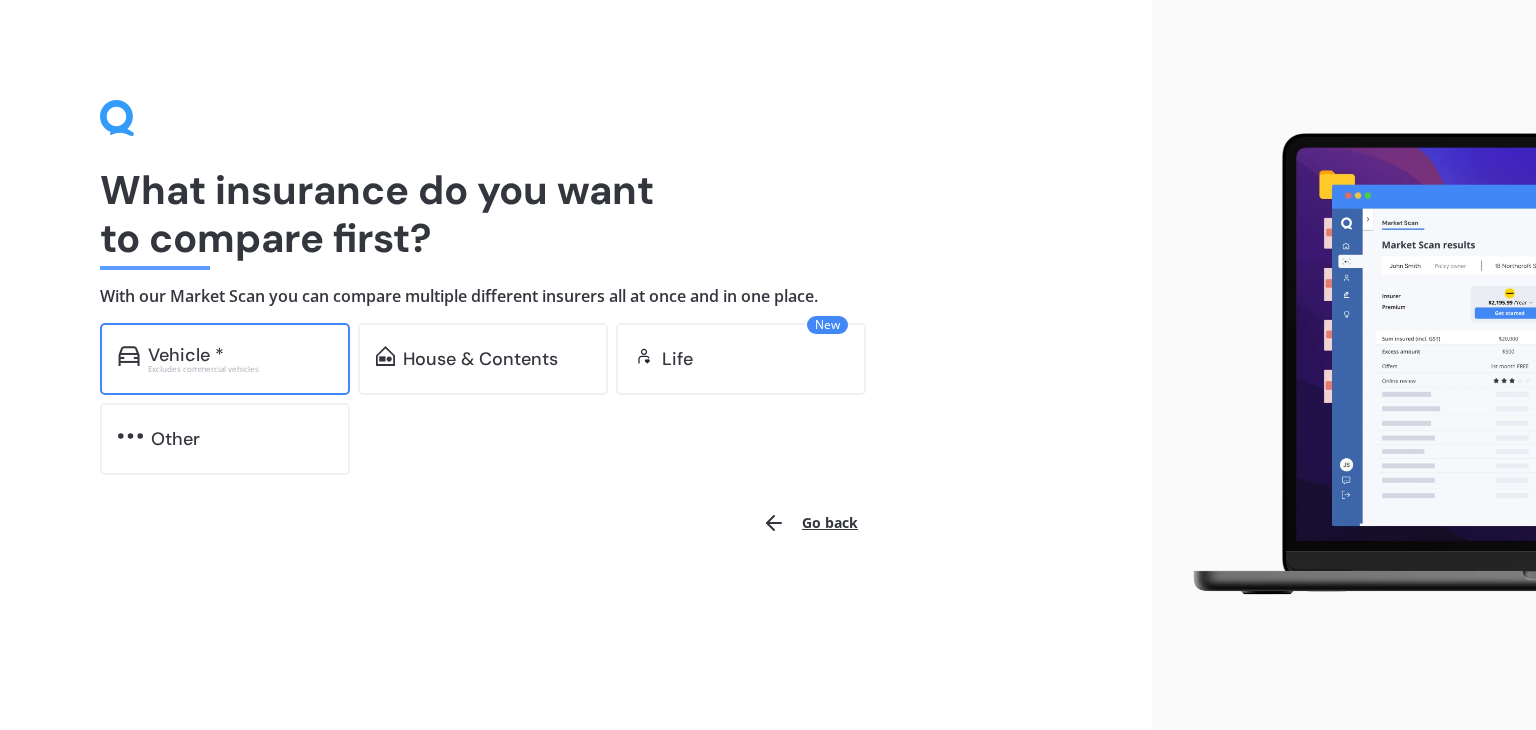 click on "Excludes commercial vehicles" at bounding box center (240, 369) 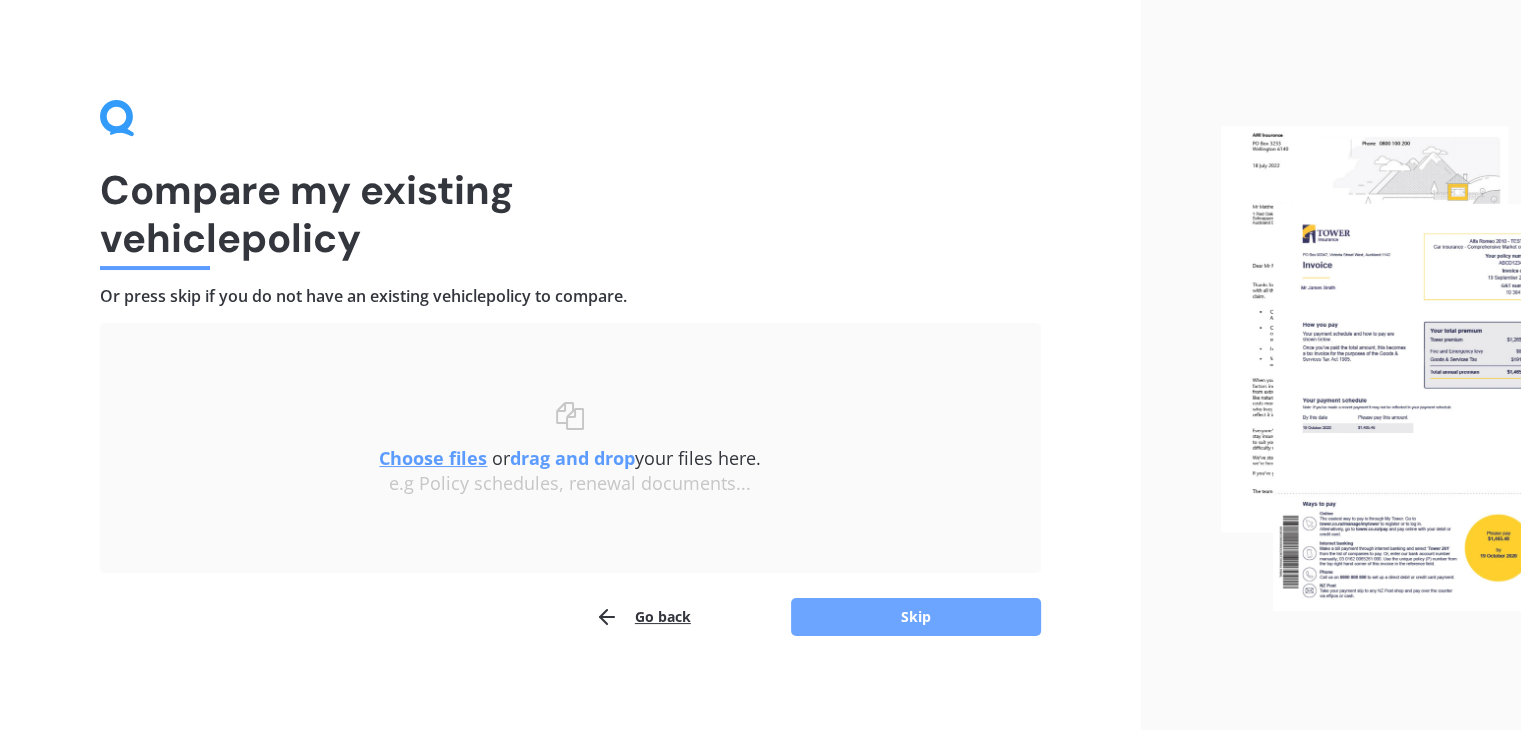 click on "Skip" at bounding box center [916, 617] 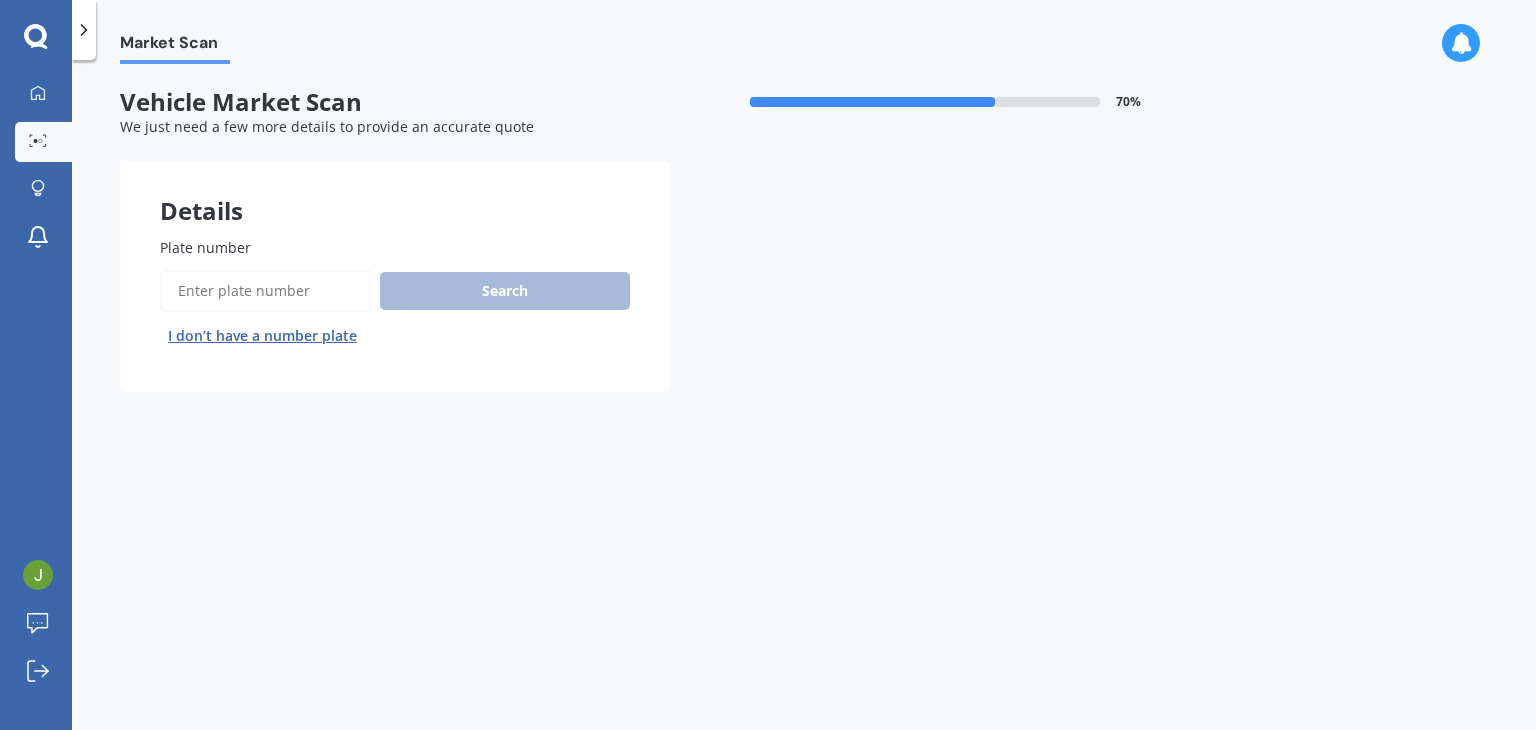 click on "Plate number" at bounding box center (266, 291) 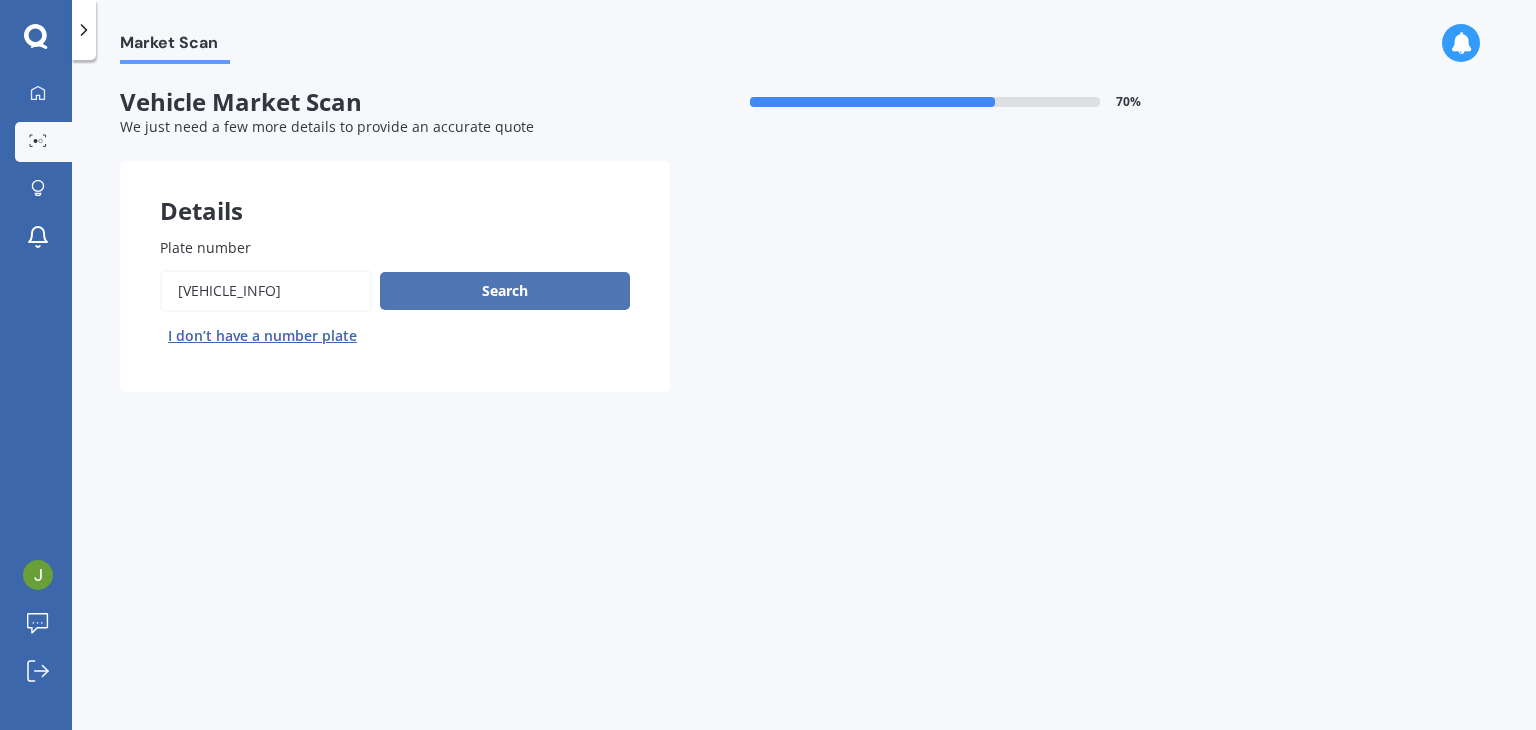 type on "[VEHICLE_INFO]" 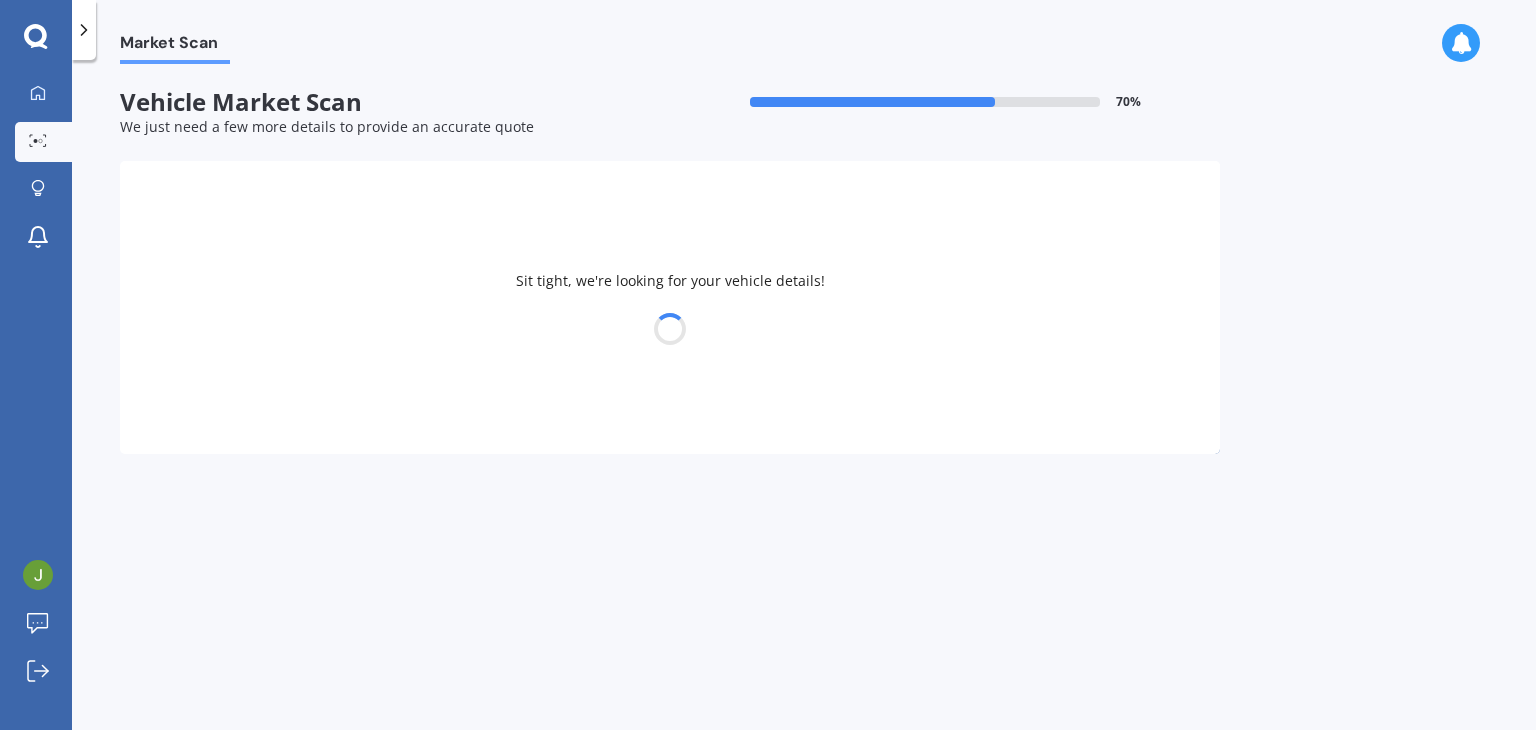 select on "NISSAN" 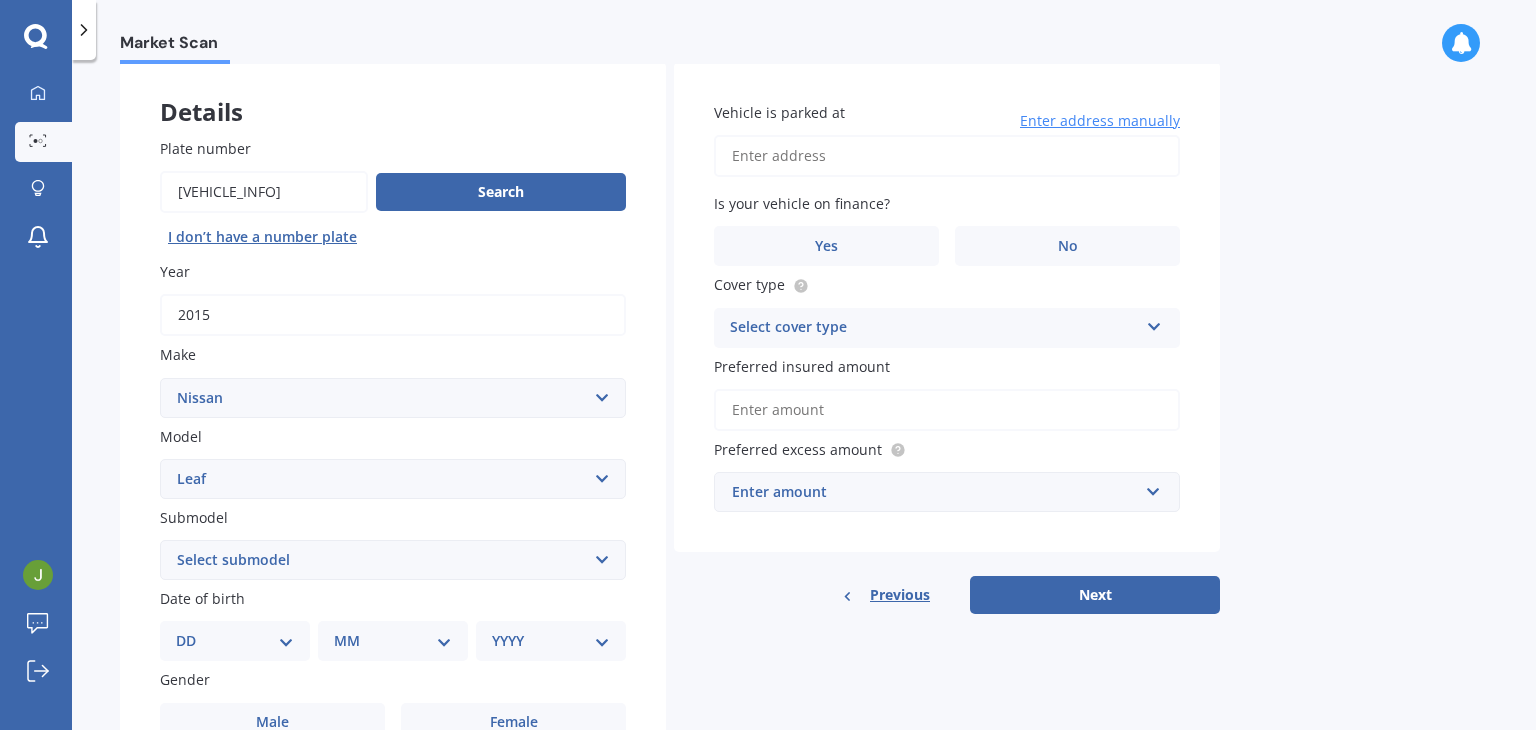 scroll, scrollTop: 100, scrollLeft: 0, axis: vertical 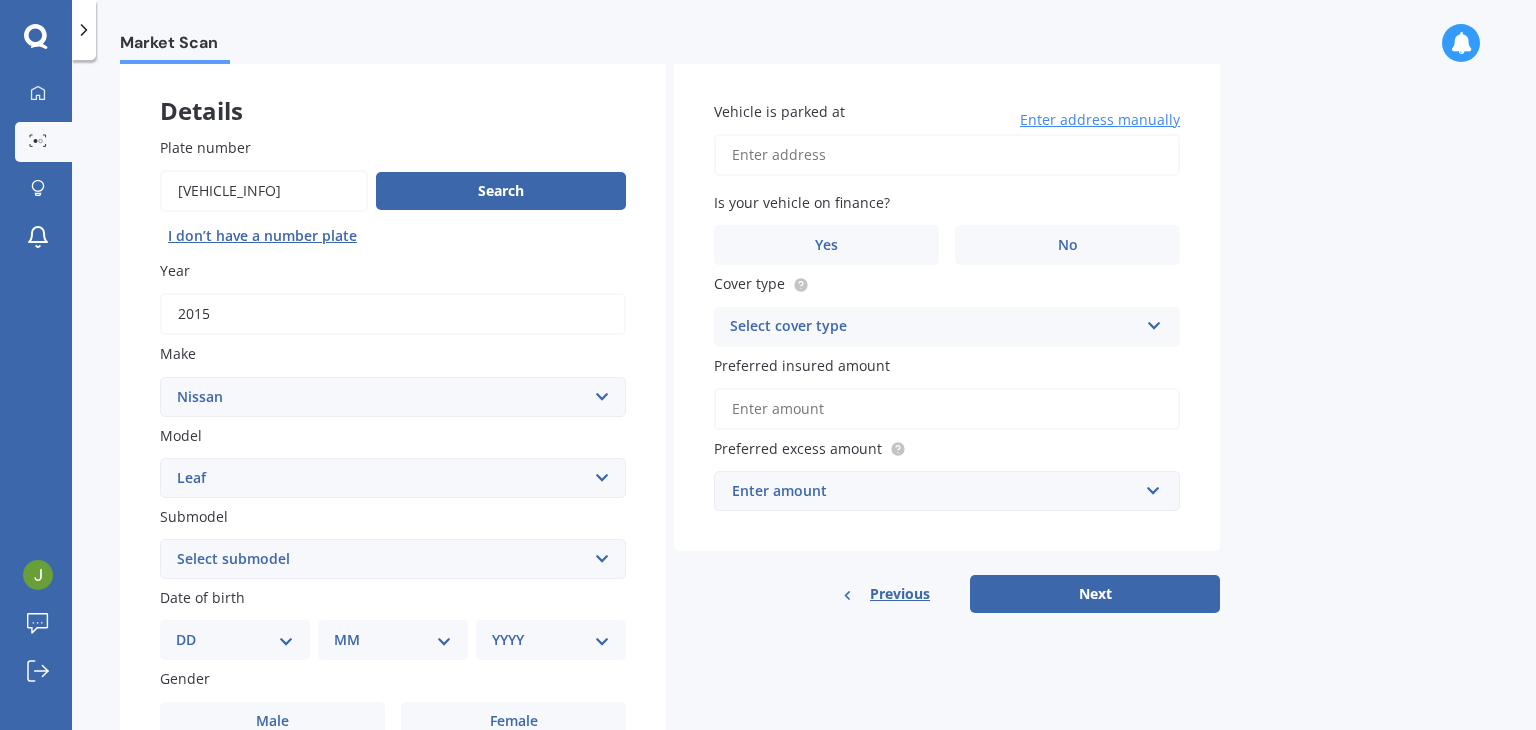 click on "Select submodel EV Hybrid" at bounding box center [393, 559] 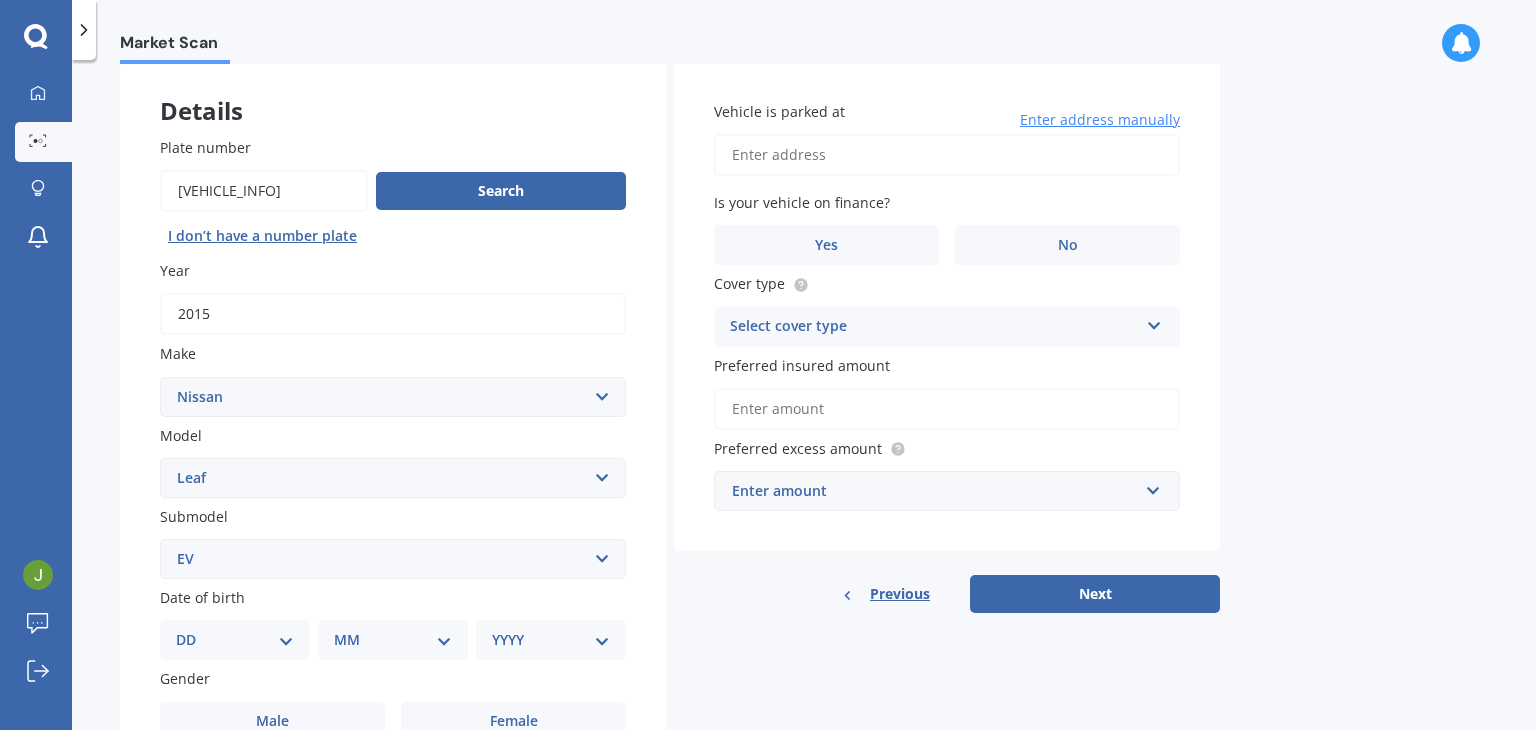 click on "Select submodel EV Hybrid" at bounding box center [393, 559] 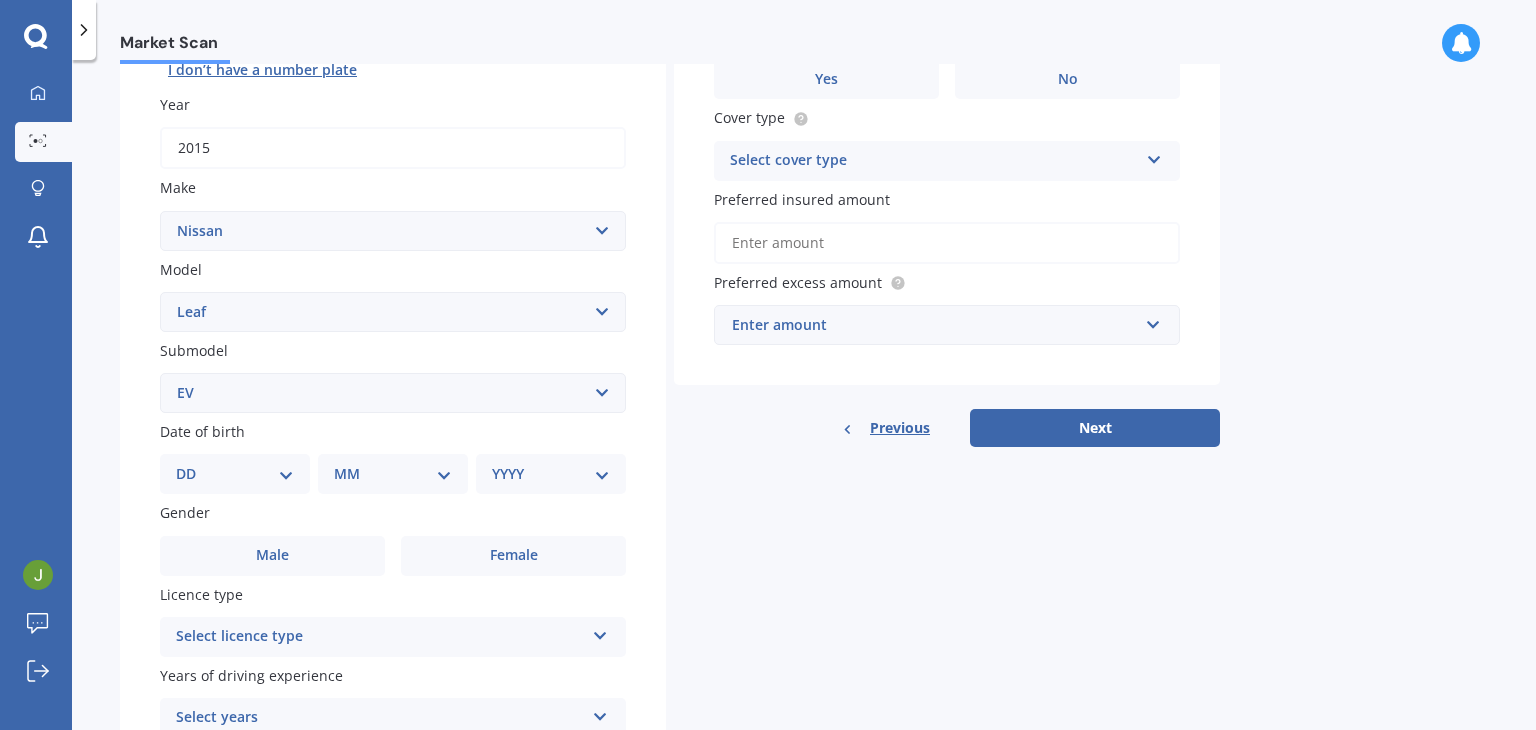scroll, scrollTop: 300, scrollLeft: 0, axis: vertical 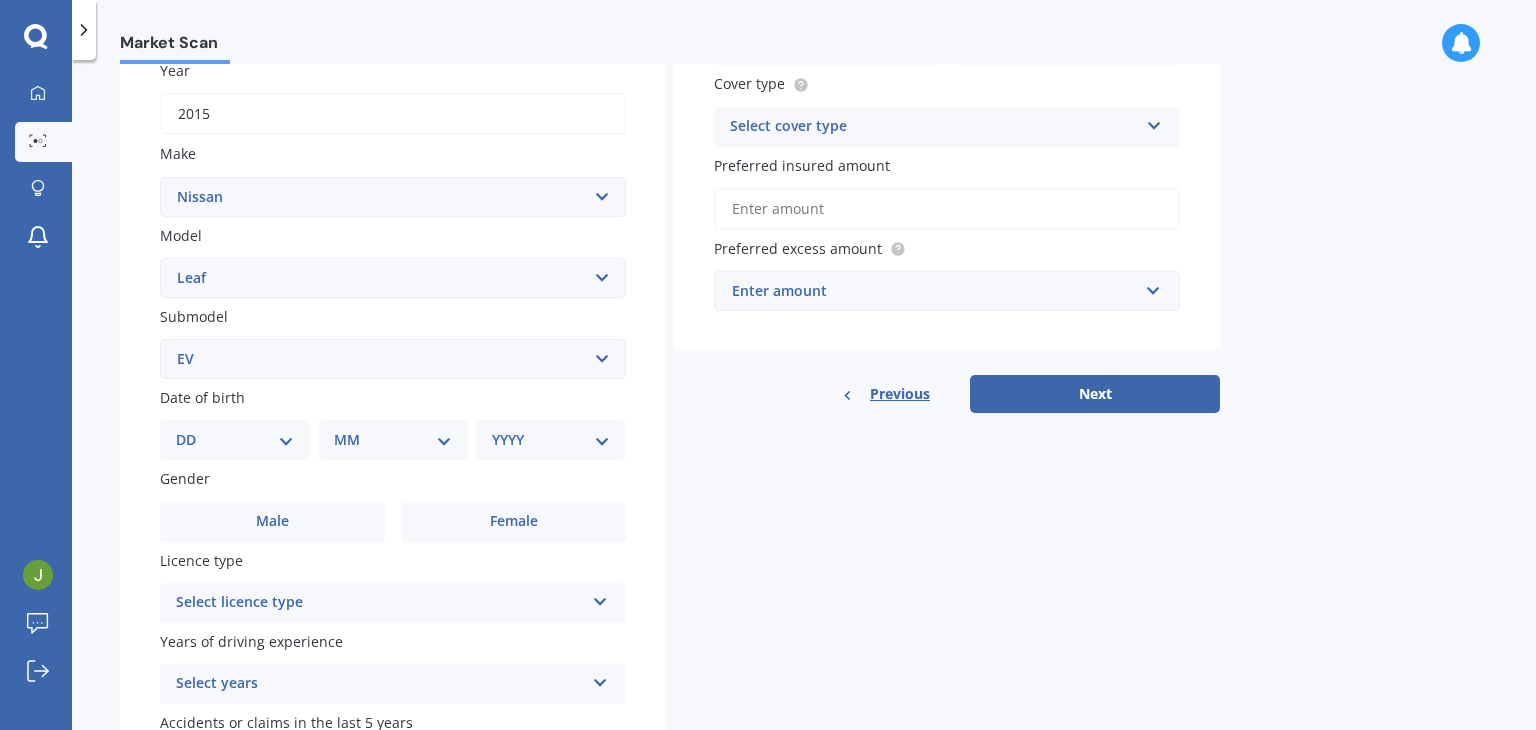 click on "DD 01 02 03 04 05 06 07 08 09 10 11 12 13 14 15 16 17 18 19 20 21 22 23 24 25 26 27 28 29 30 31" at bounding box center (235, 440) 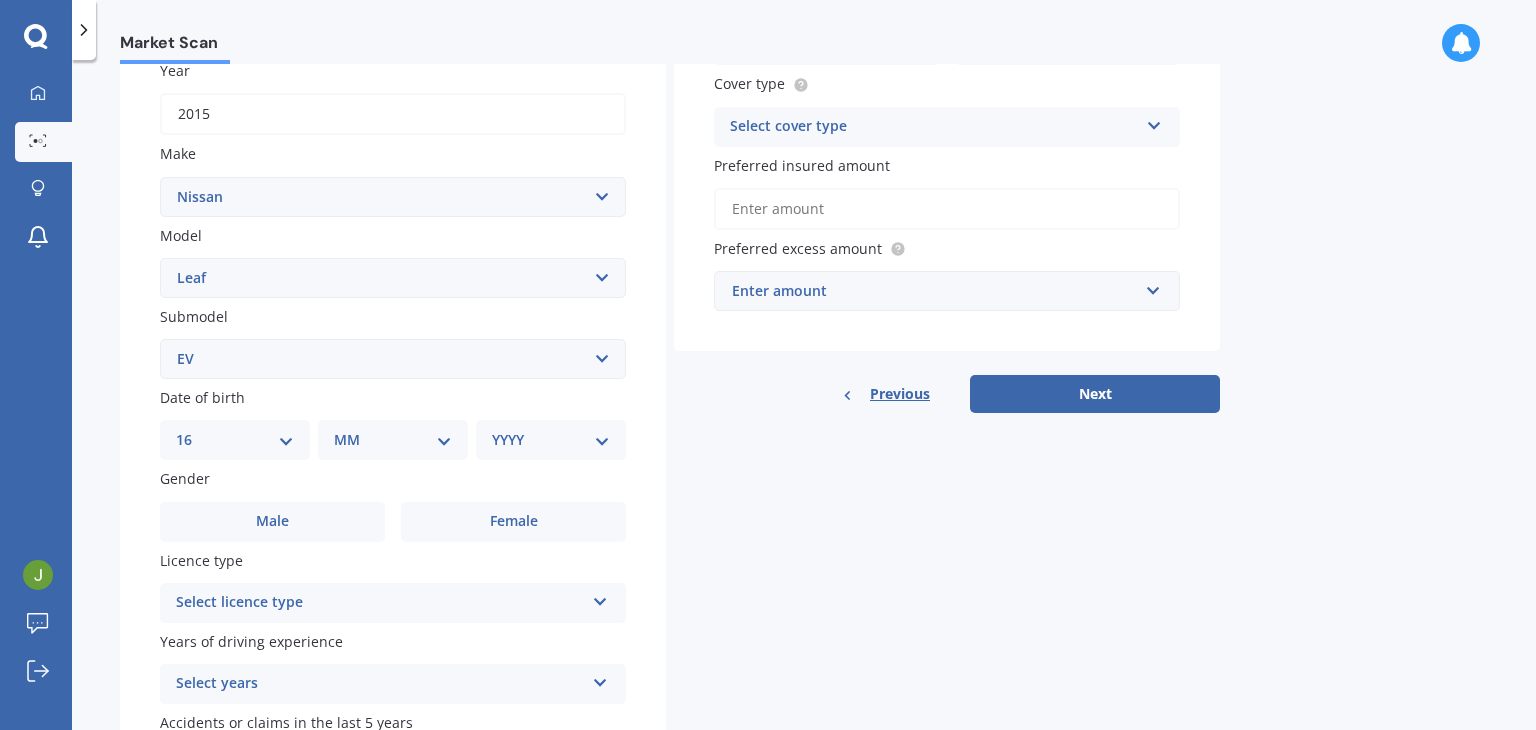 click on "DD 01 02 03 04 05 06 07 08 09 10 11 12 13 14 15 16 17 18 19 20 21 22 23 24 25 26 27 28 29 30 31" at bounding box center (235, 440) 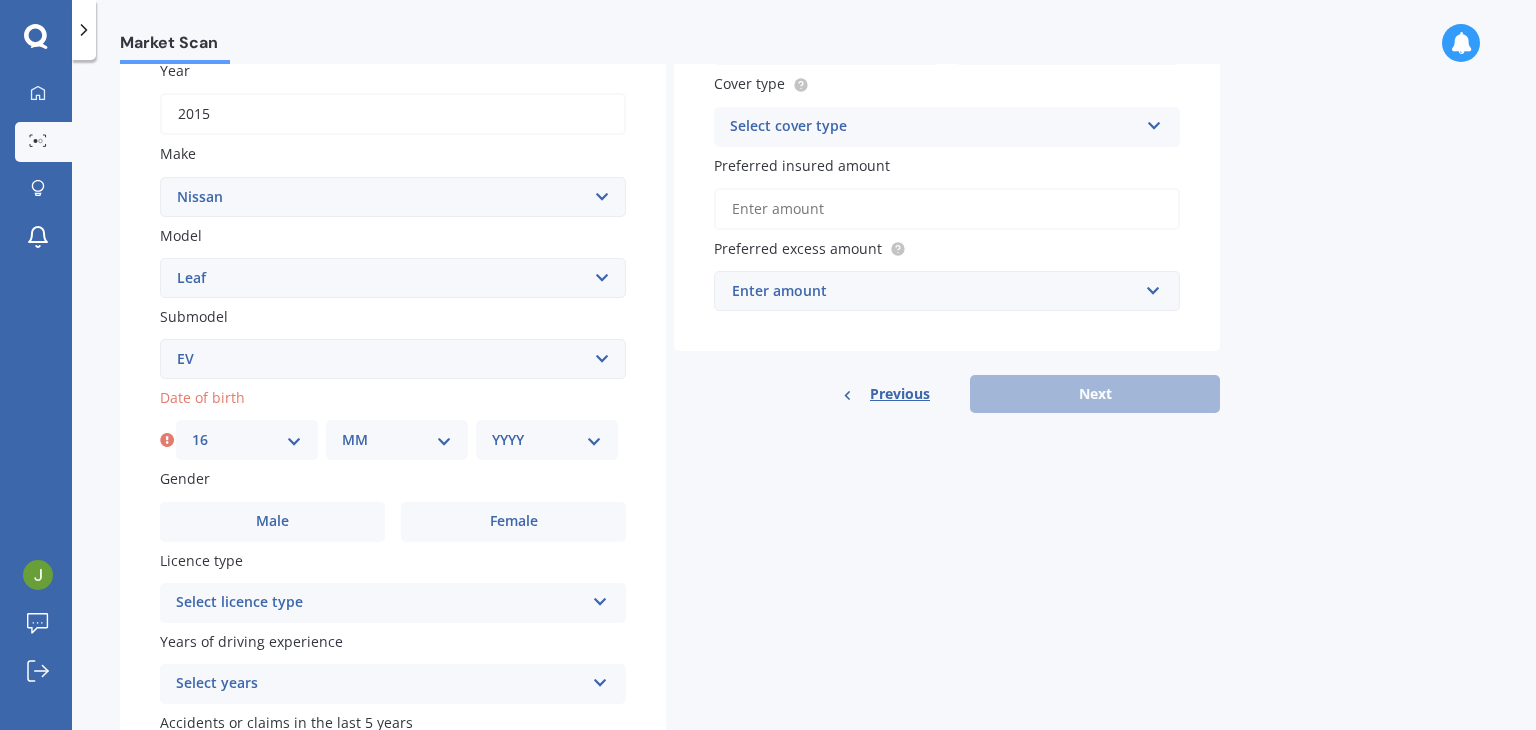 click on "MM 01 02 03 04 05 06 07 08 09 10 11 12" at bounding box center (397, 440) 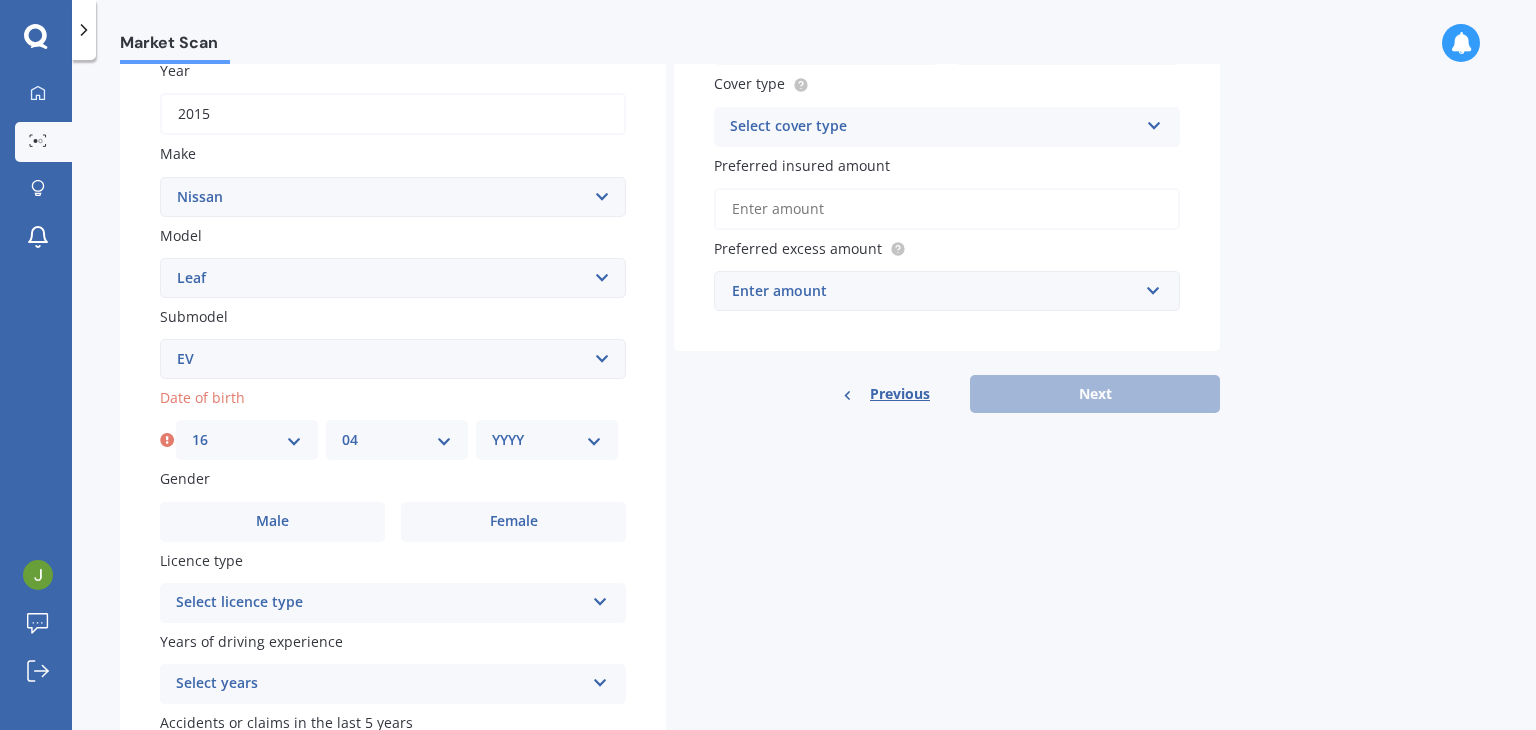 click on "MM 01 02 03 04 05 06 07 08 09 10 11 12" at bounding box center [397, 440] 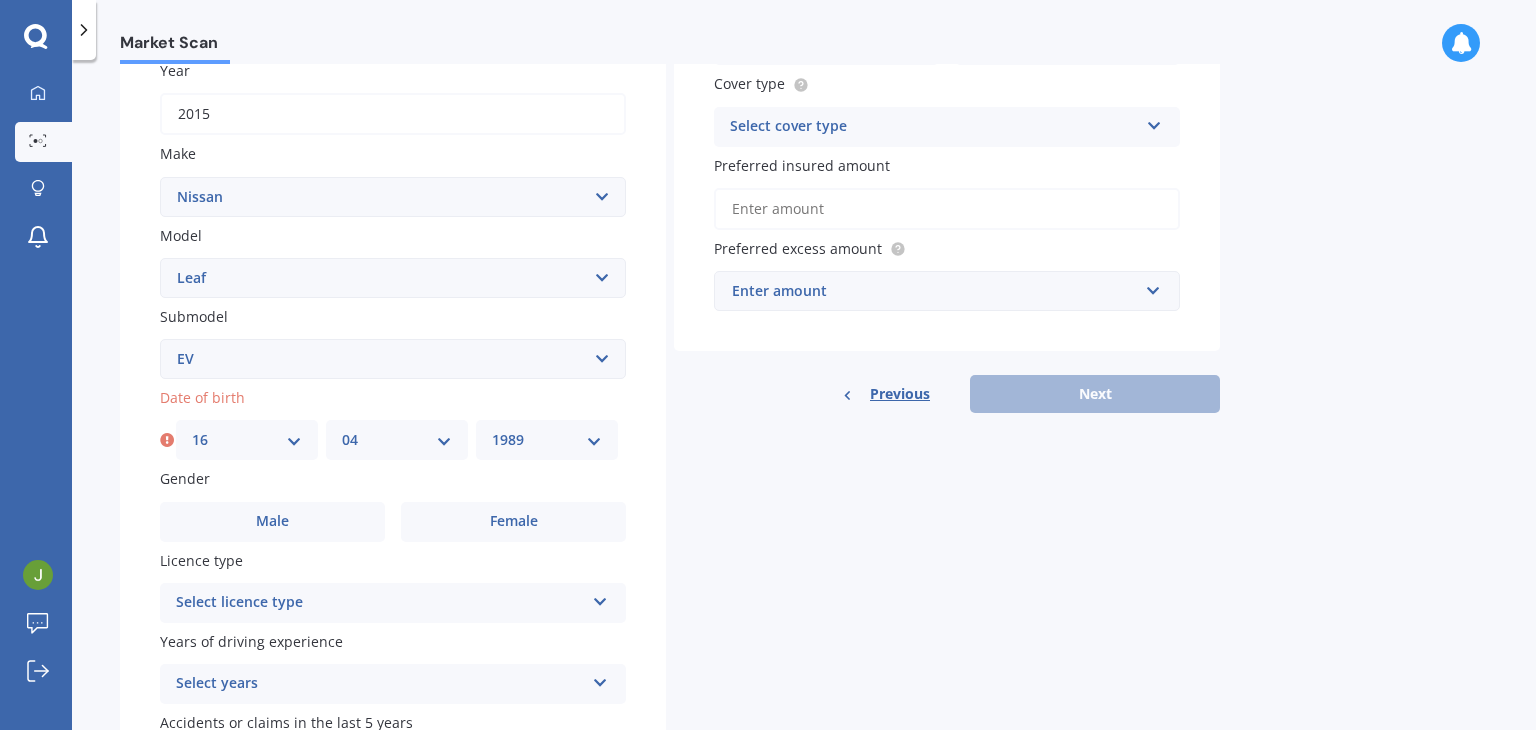 click on "YYYY 2025 2024 2023 2022 2021 2020 2019 2018 2017 2016 2015 2014 2013 2012 2011 2010 2009 2008 2007 2006 2005 2004 2003 2002 2001 2000 1999 1998 1997 1996 1995 1994 1993 1992 1991 1990 1989 1988 1987 1986 1985 1984 1983 1982 1981 1980 1979 1978 1977 1976 1975 1974 1973 1972 1971 1970 1969 1968 1967 1966 1965 1964 1963 1962 1961 1960 1959 1958 1957 1956 1955 1954 1953 1952 1951 1950 1949 1948 1947 1946 1945 1944 1943 1942 1941 1940 1939 1938 1937 1936 1935 1934 1933 1932 1931 1930 1929 1928 1927 1926" at bounding box center (547, 440) 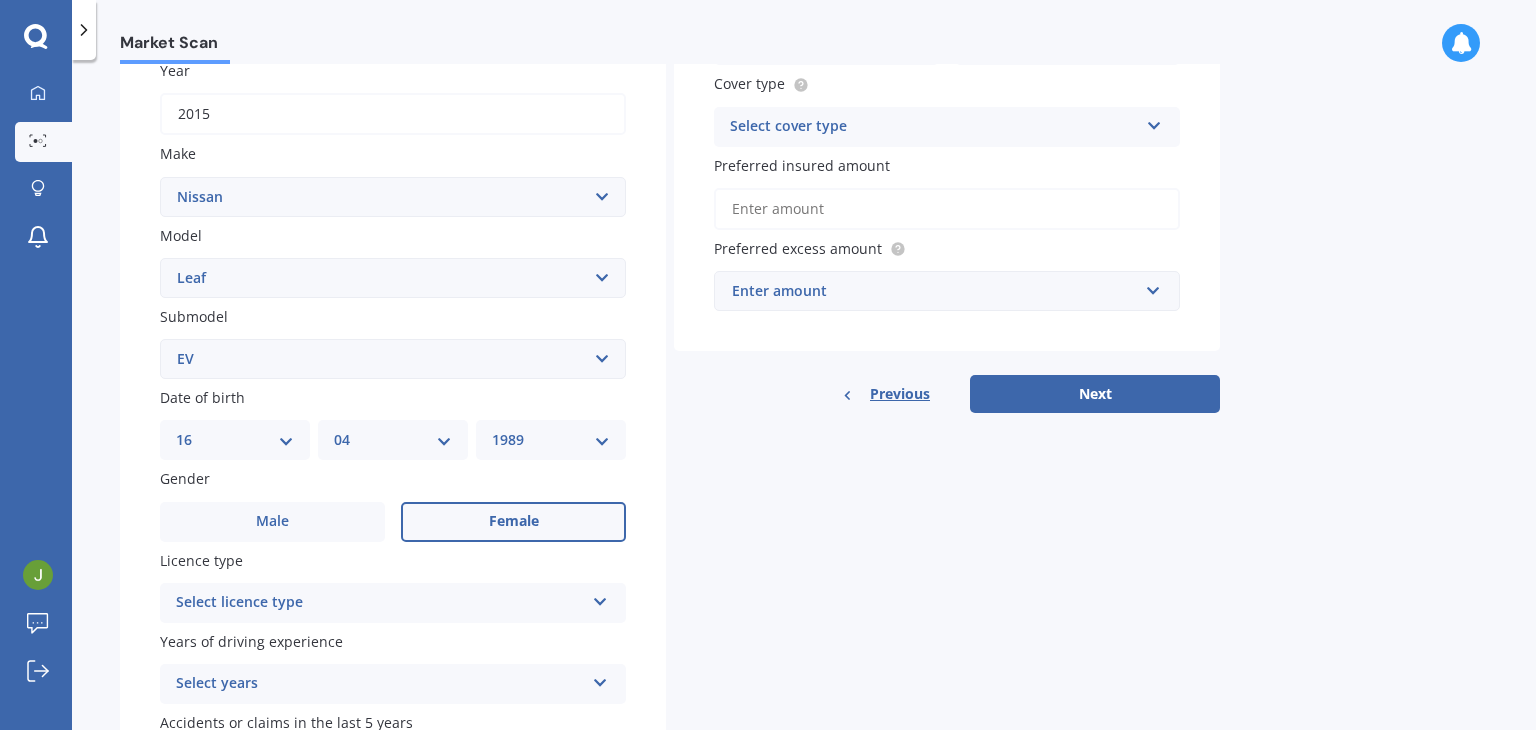 click on "Female" at bounding box center (514, 521) 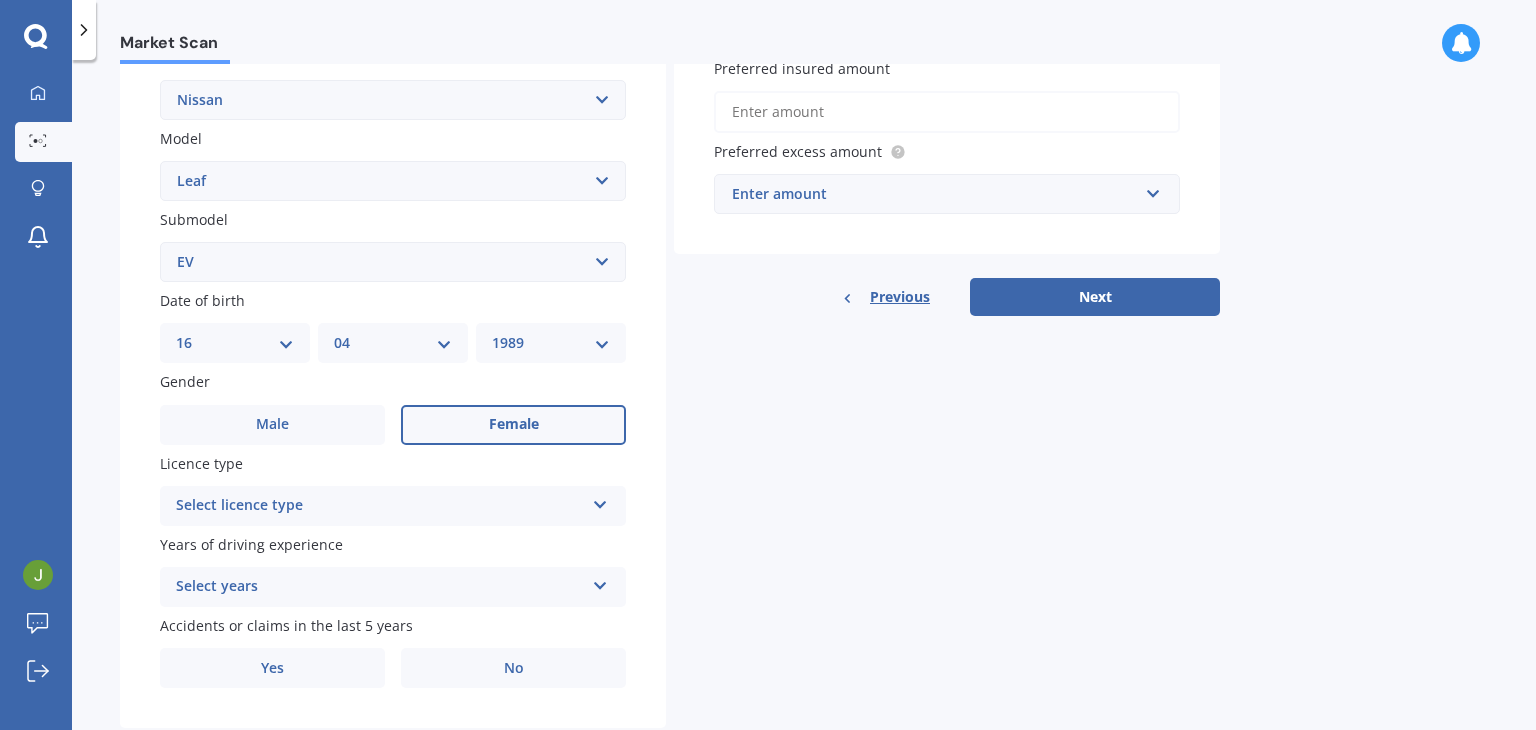 scroll, scrollTop: 400, scrollLeft: 0, axis: vertical 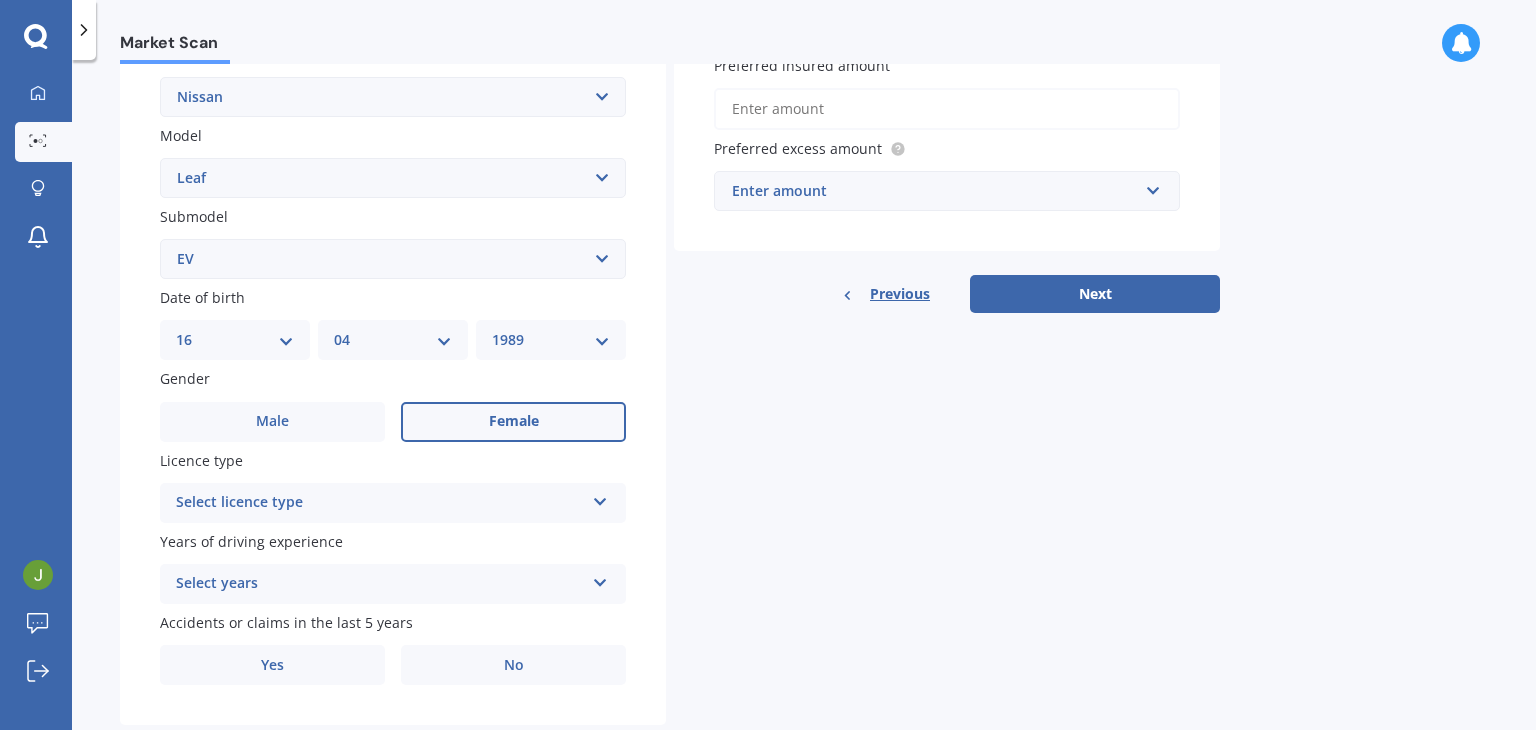 click on "Select licence type" at bounding box center [380, 503] 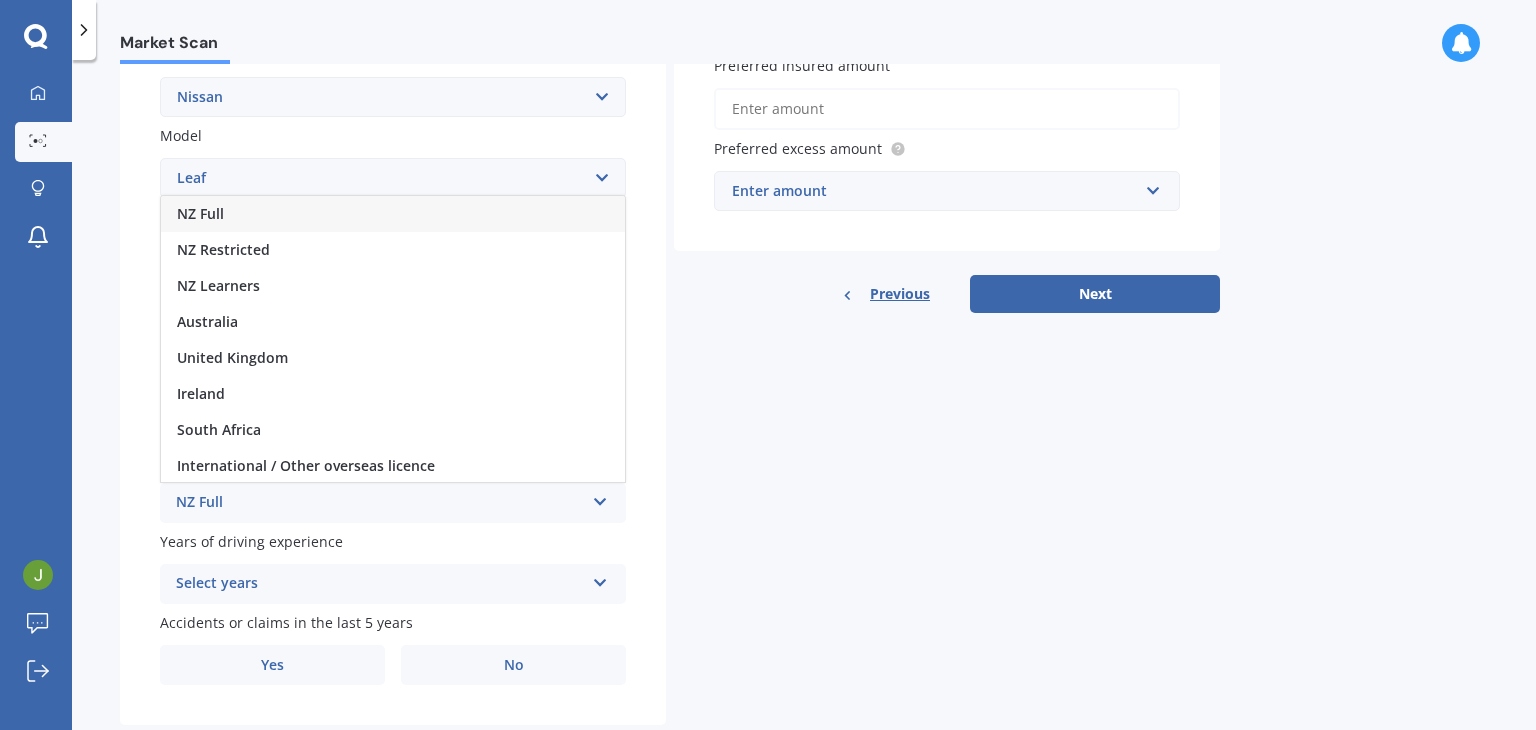 click on "NZ Full" at bounding box center [393, 214] 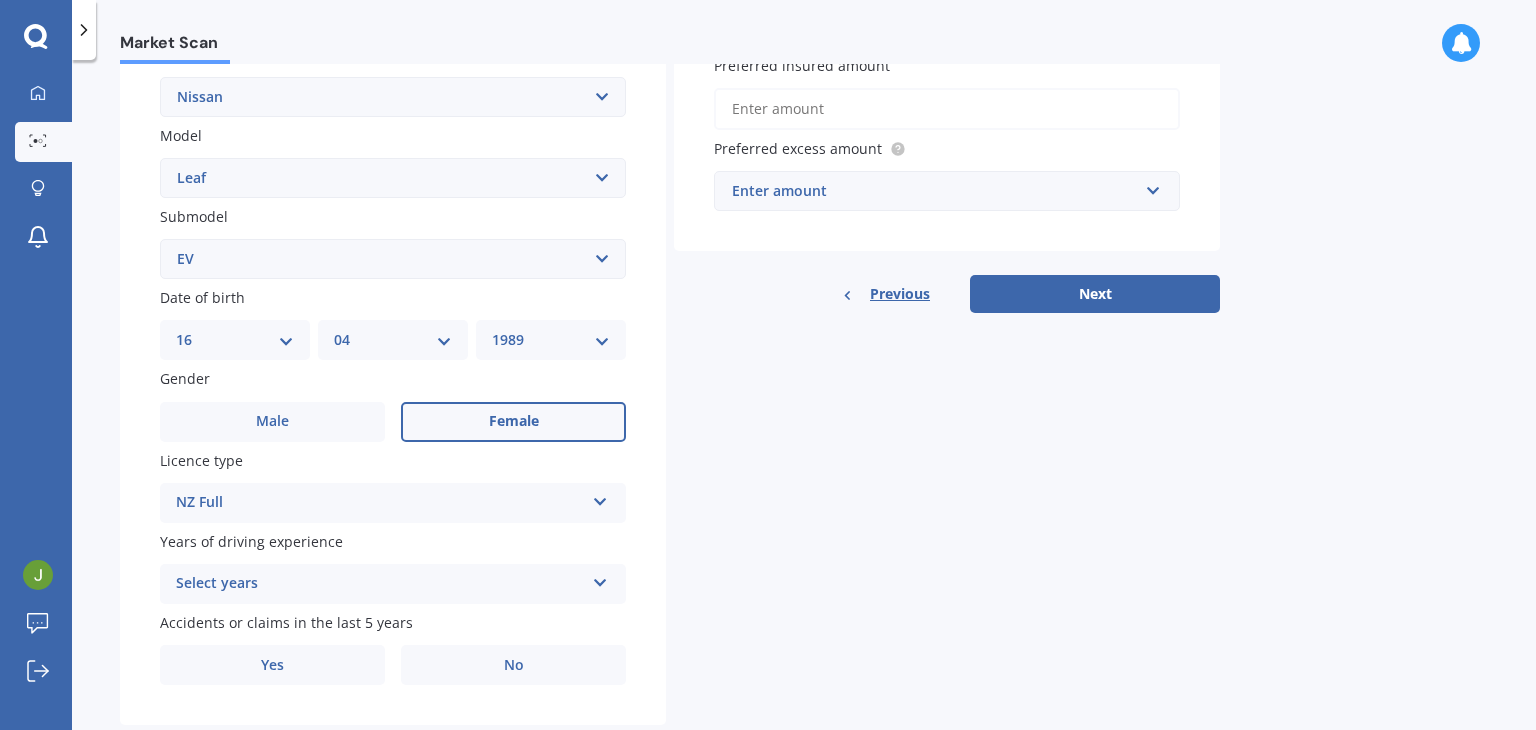 click on "Select years" at bounding box center (380, 584) 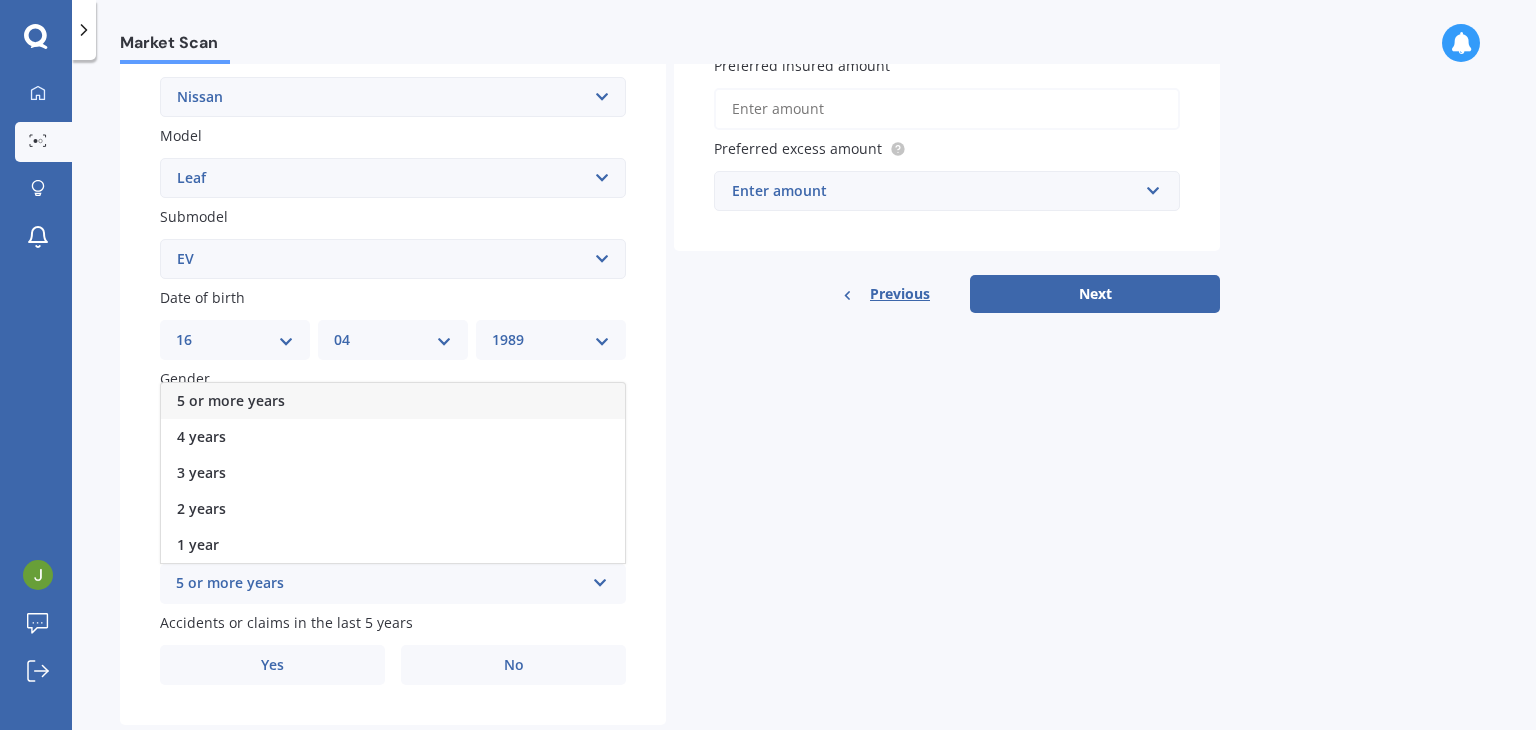 click on "5 or more years" at bounding box center (231, 400) 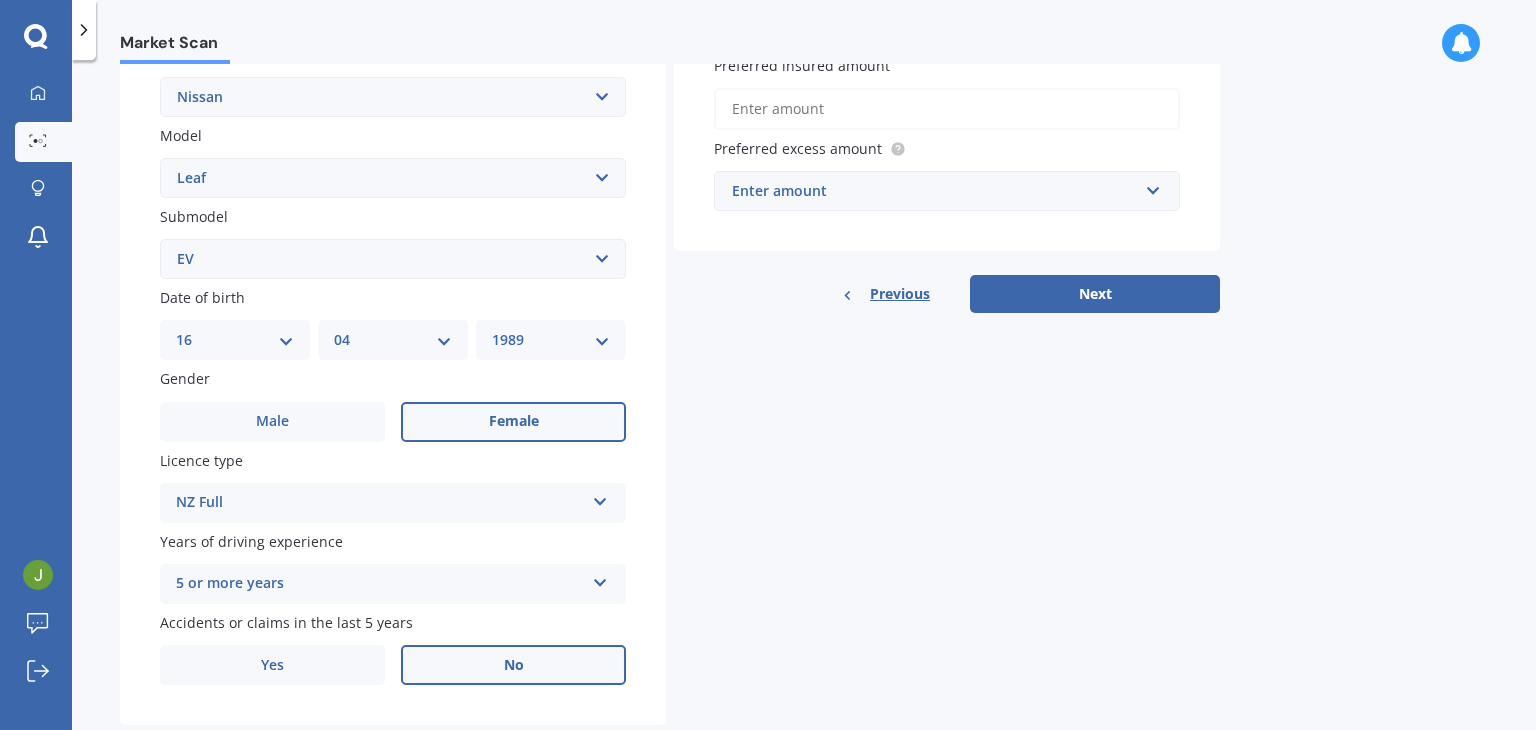 click on "No" at bounding box center (513, 665) 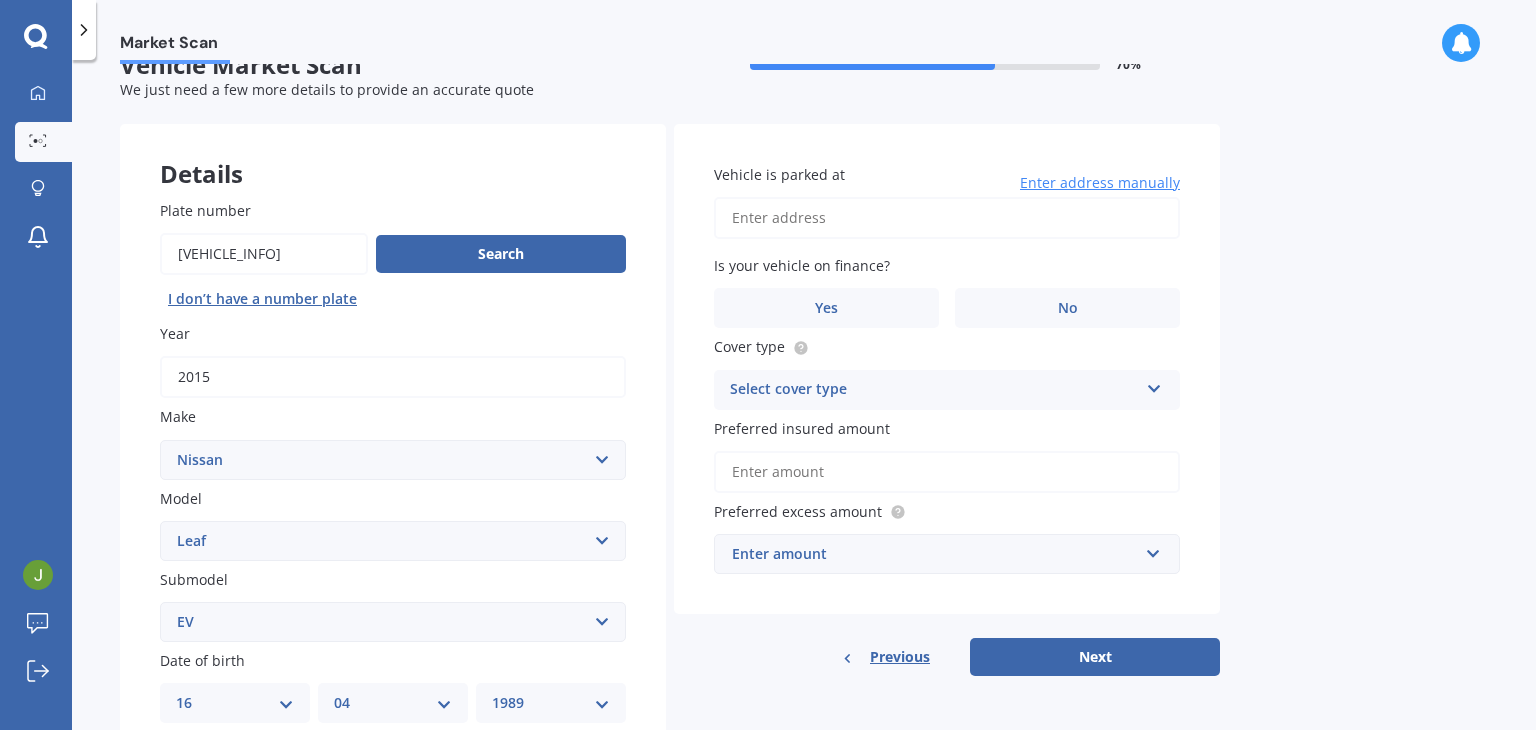 scroll, scrollTop: 0, scrollLeft: 0, axis: both 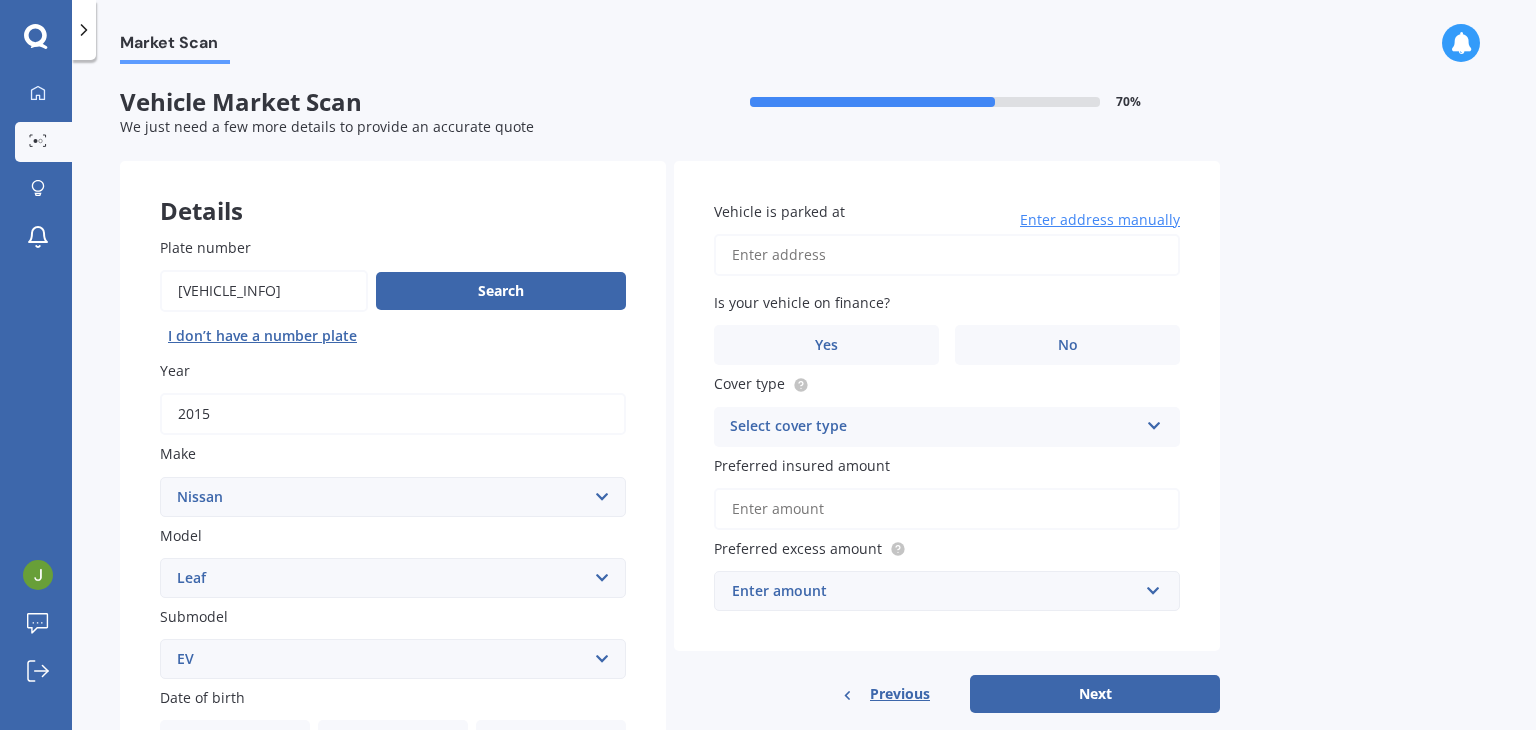 click on "Vehicle is parked at" at bounding box center (947, 255) 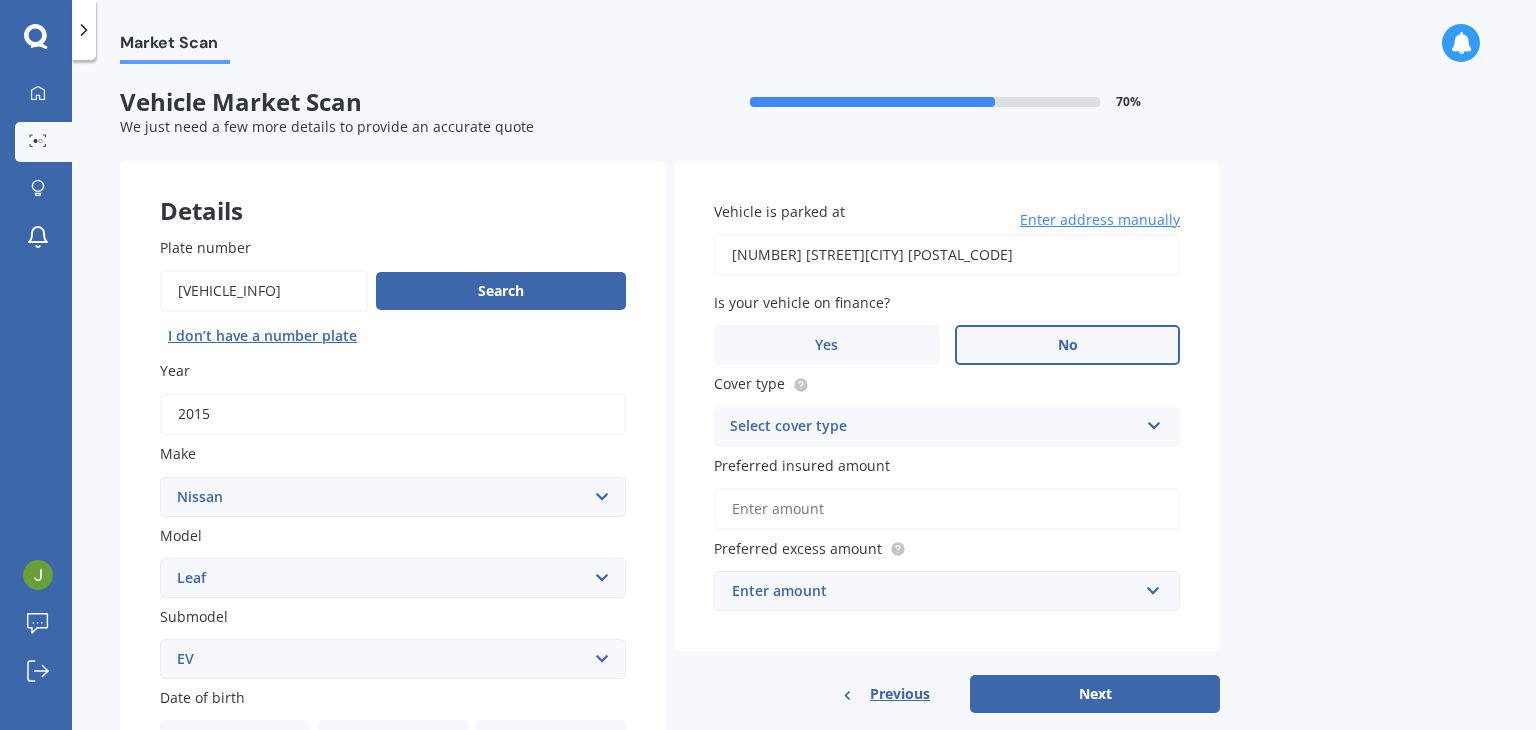 click on "No" at bounding box center [1067, 345] 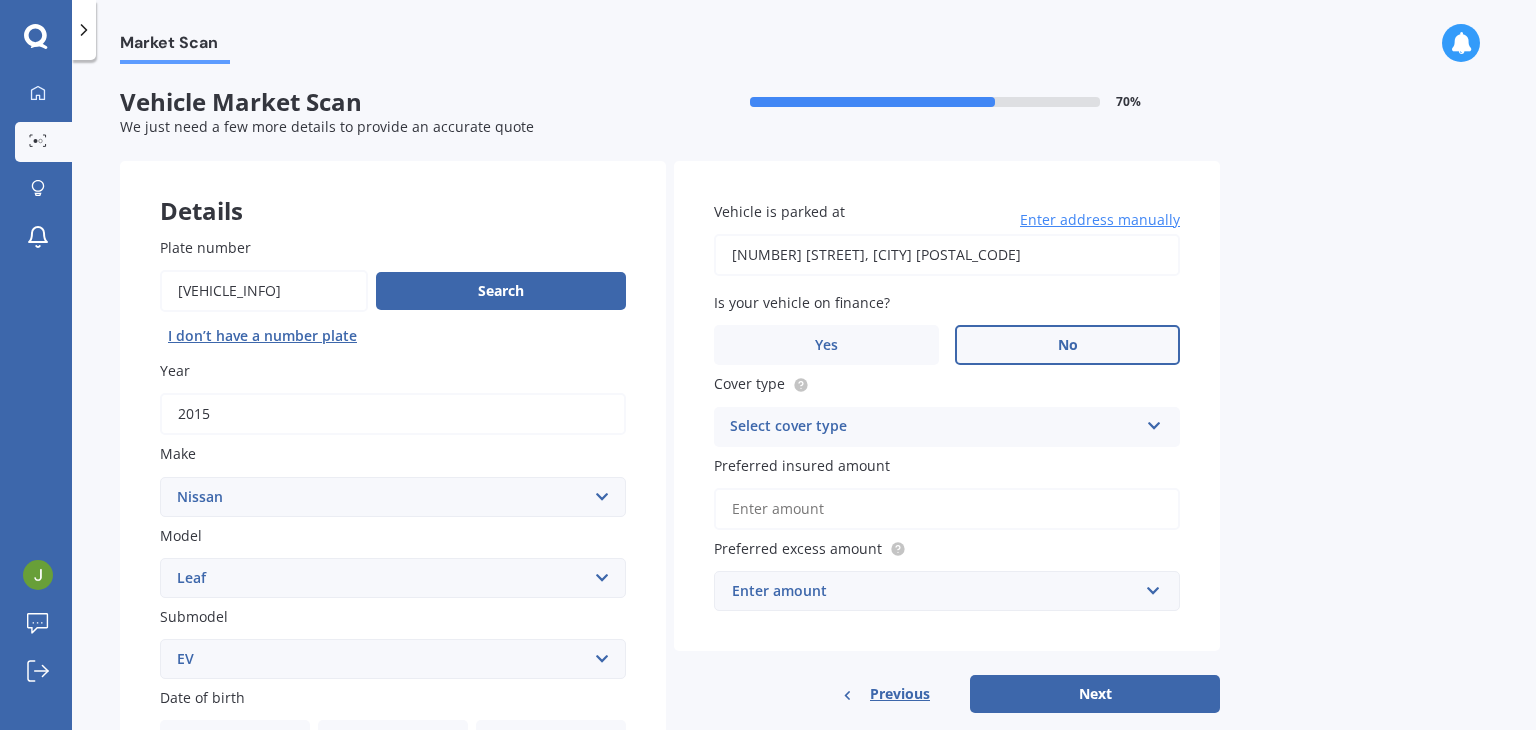 click on "[NUMBER] [STREET], [CITY] [POSTAL_CODE]" at bounding box center [947, 255] 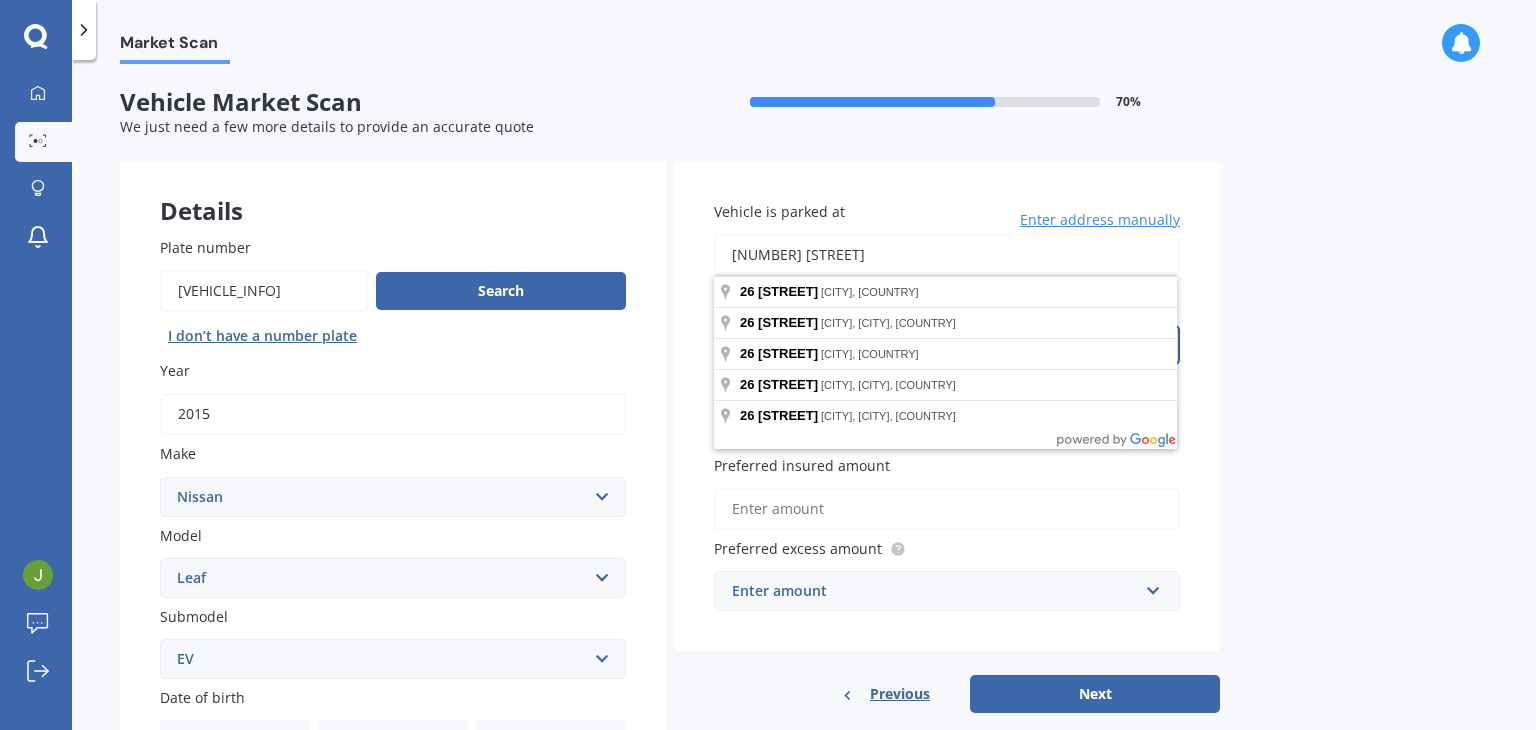 drag, startPoint x: 1028, startPoint y: 540, endPoint x: 1020, endPoint y: 529, distance: 13.601471 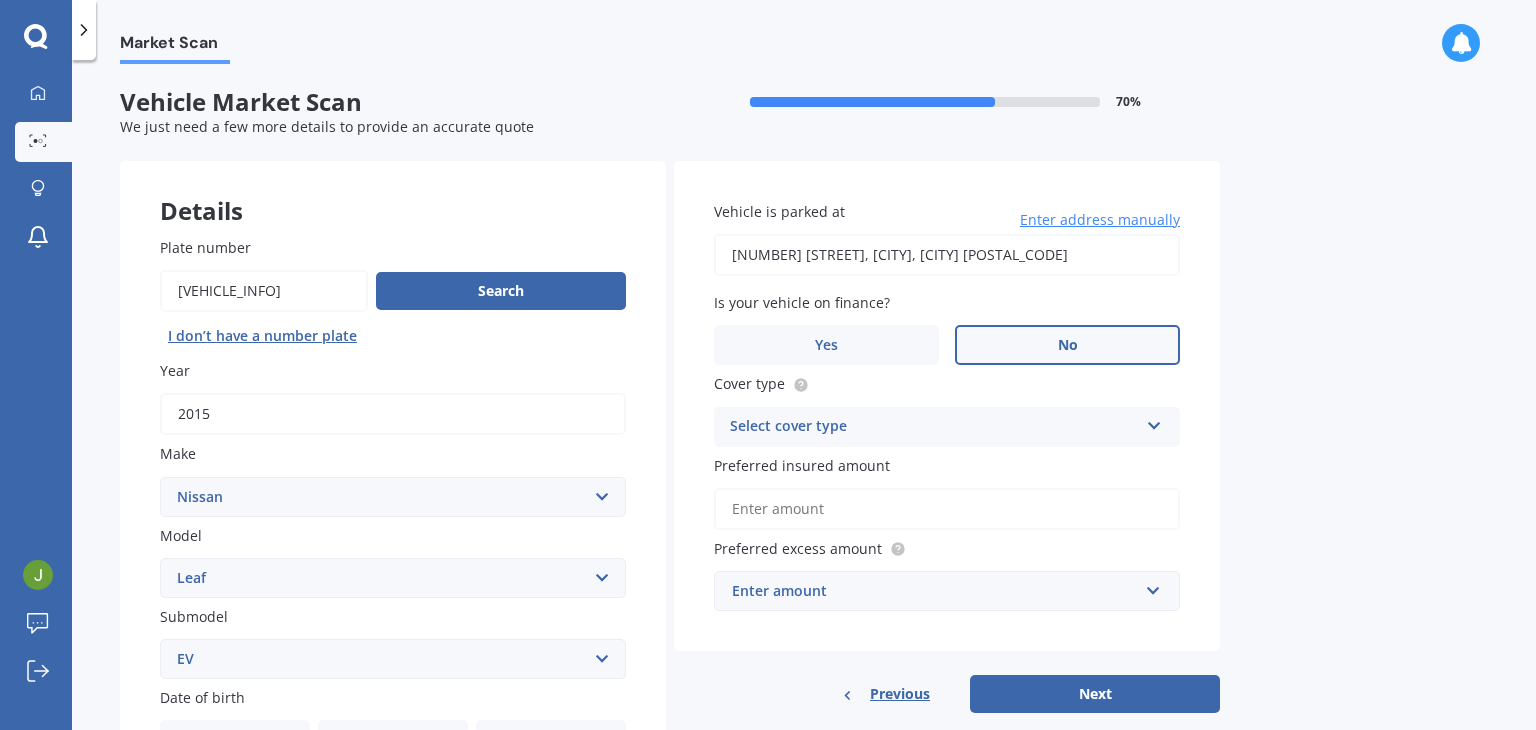 click on "[NUMBER] [STREET], [CITY], [CITY] [POSTAL_CODE]" at bounding box center (947, 255) 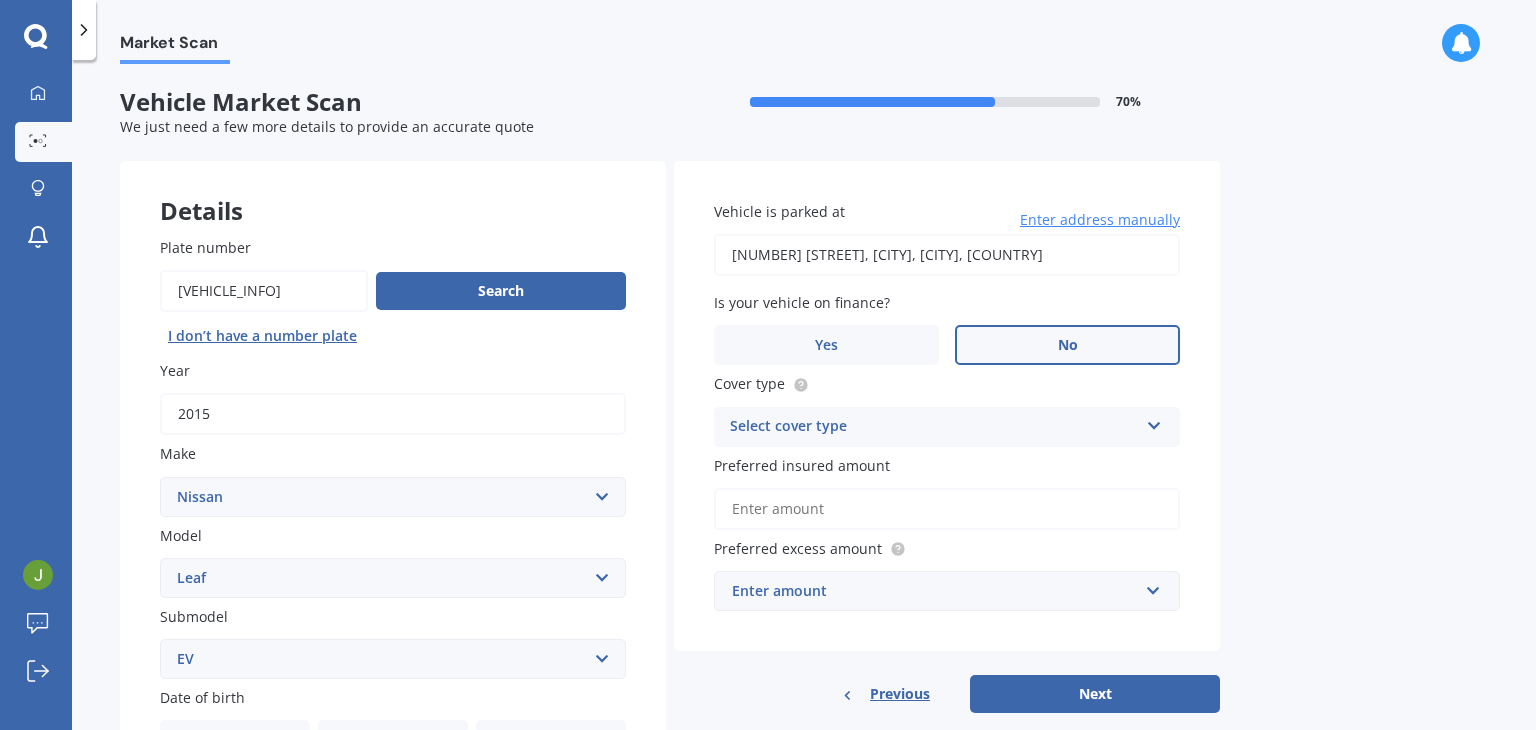 type on "[NUMBER] [STREET], [CITY], [CITY] [POSTAL_CODE]" 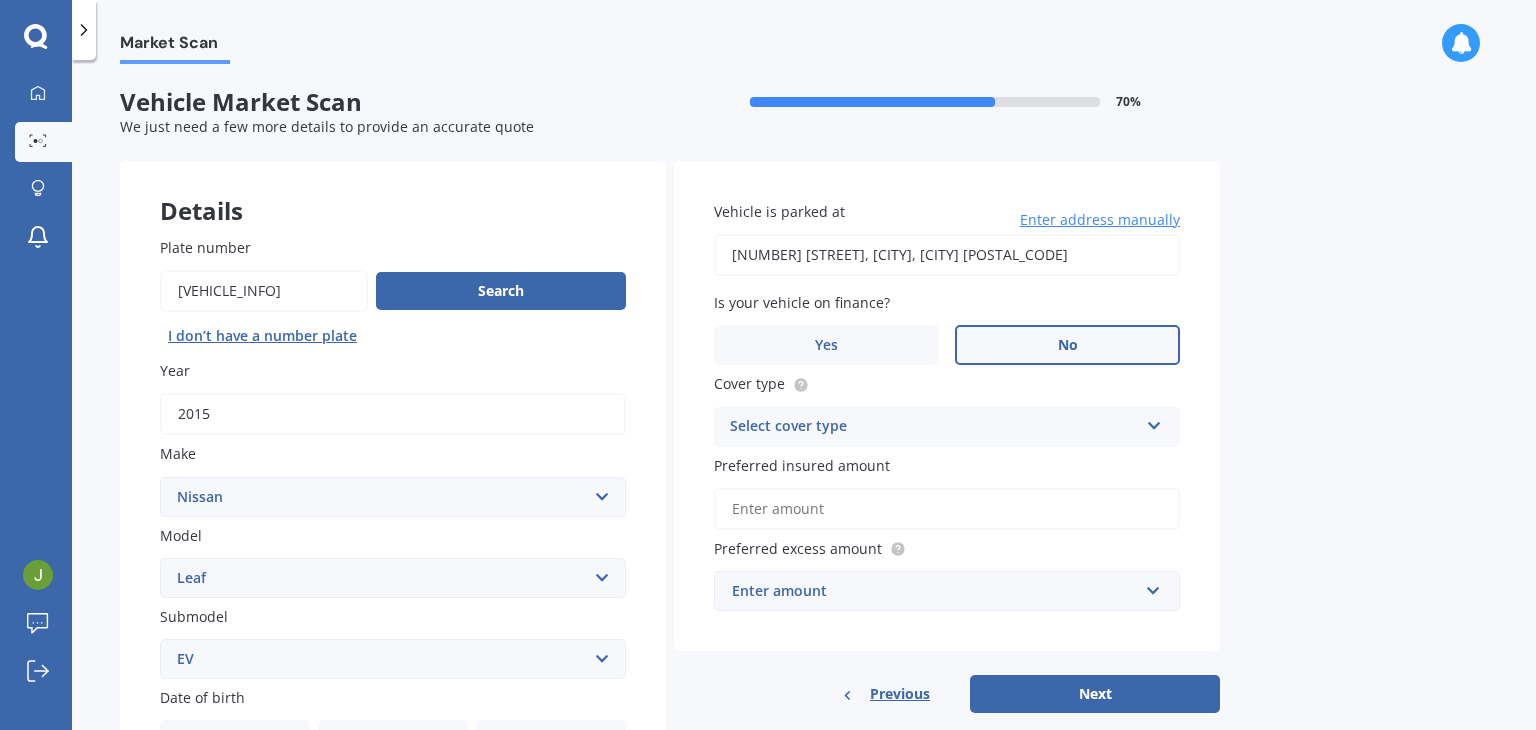 click on "Select cover type" at bounding box center (934, 427) 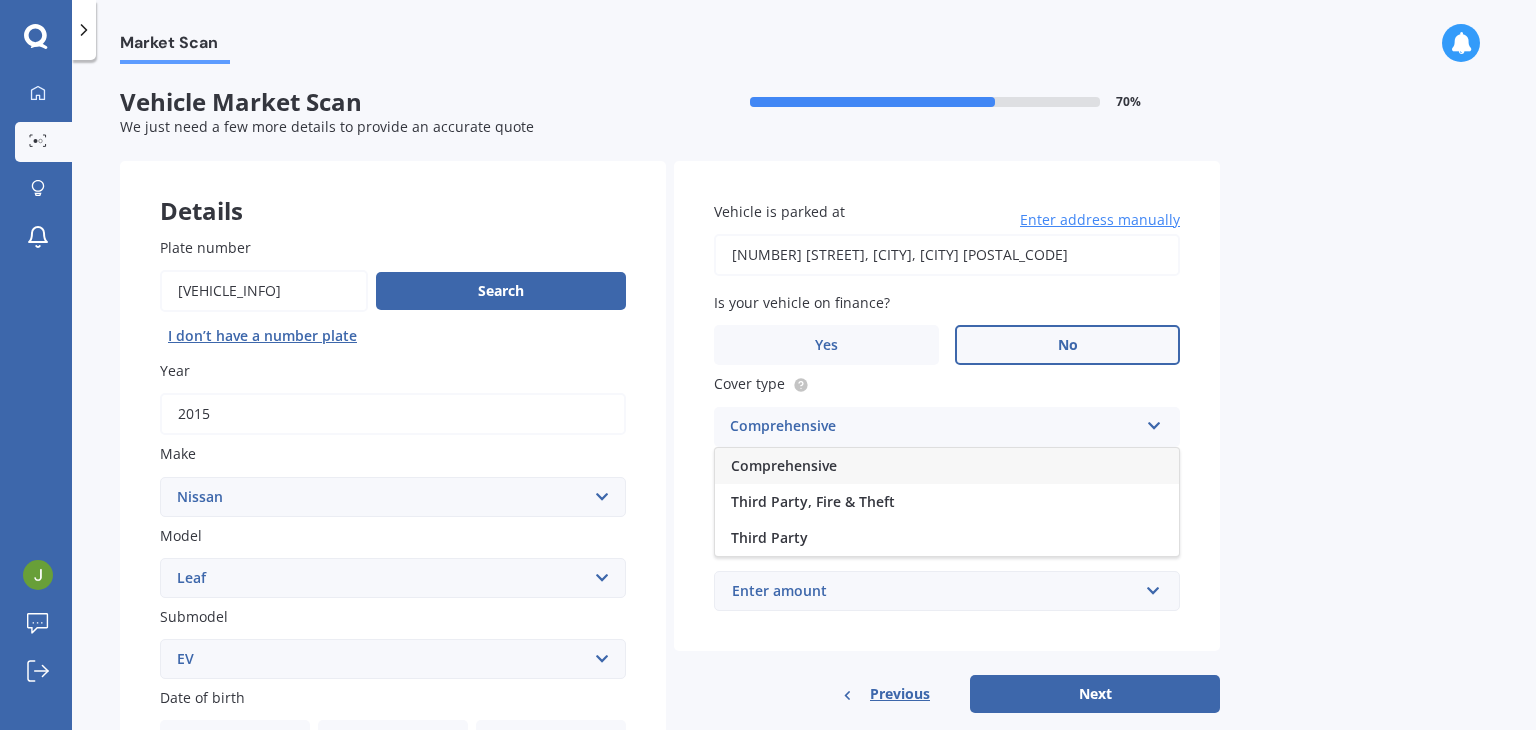 click on "Comprehensive" at bounding box center (947, 466) 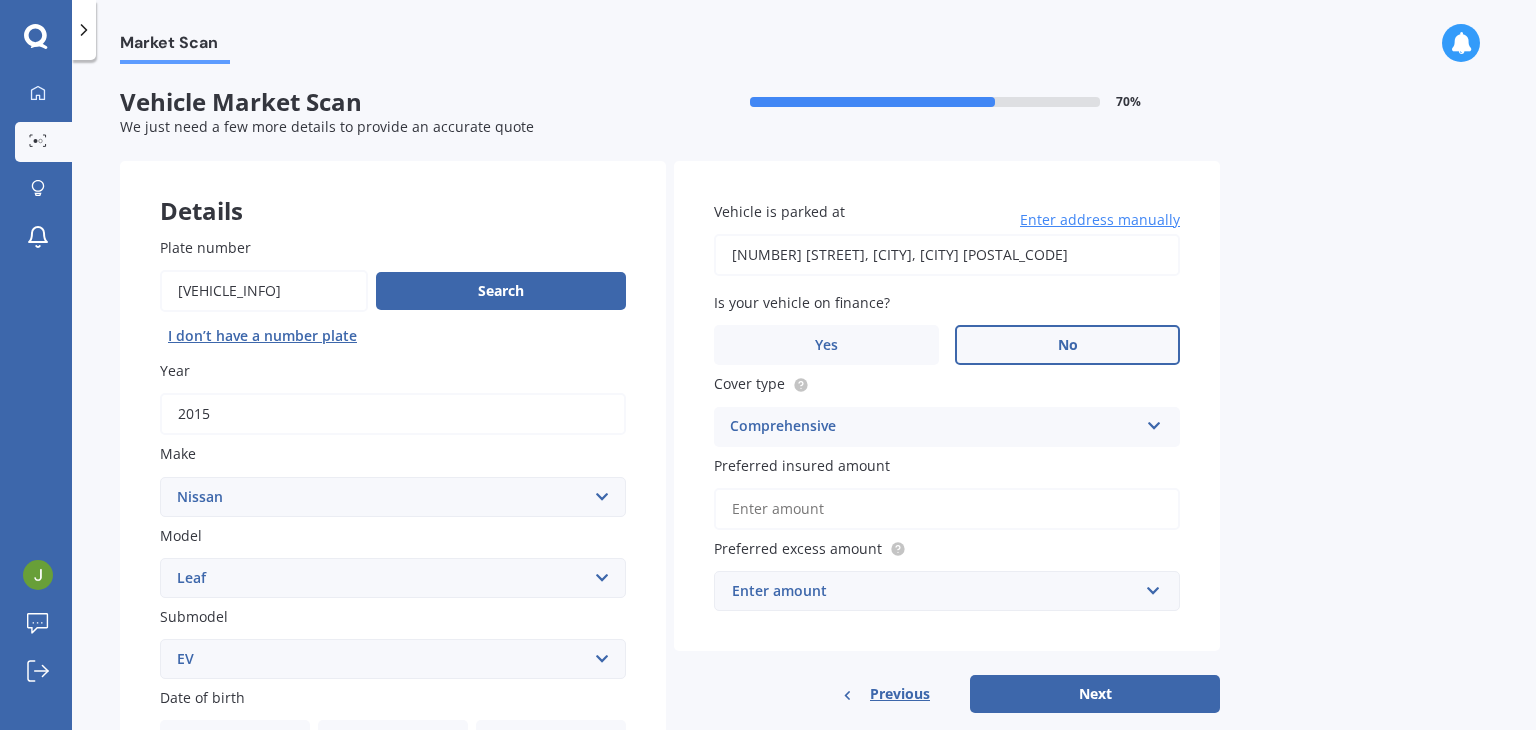 click on "Comprehensive" at bounding box center (934, 427) 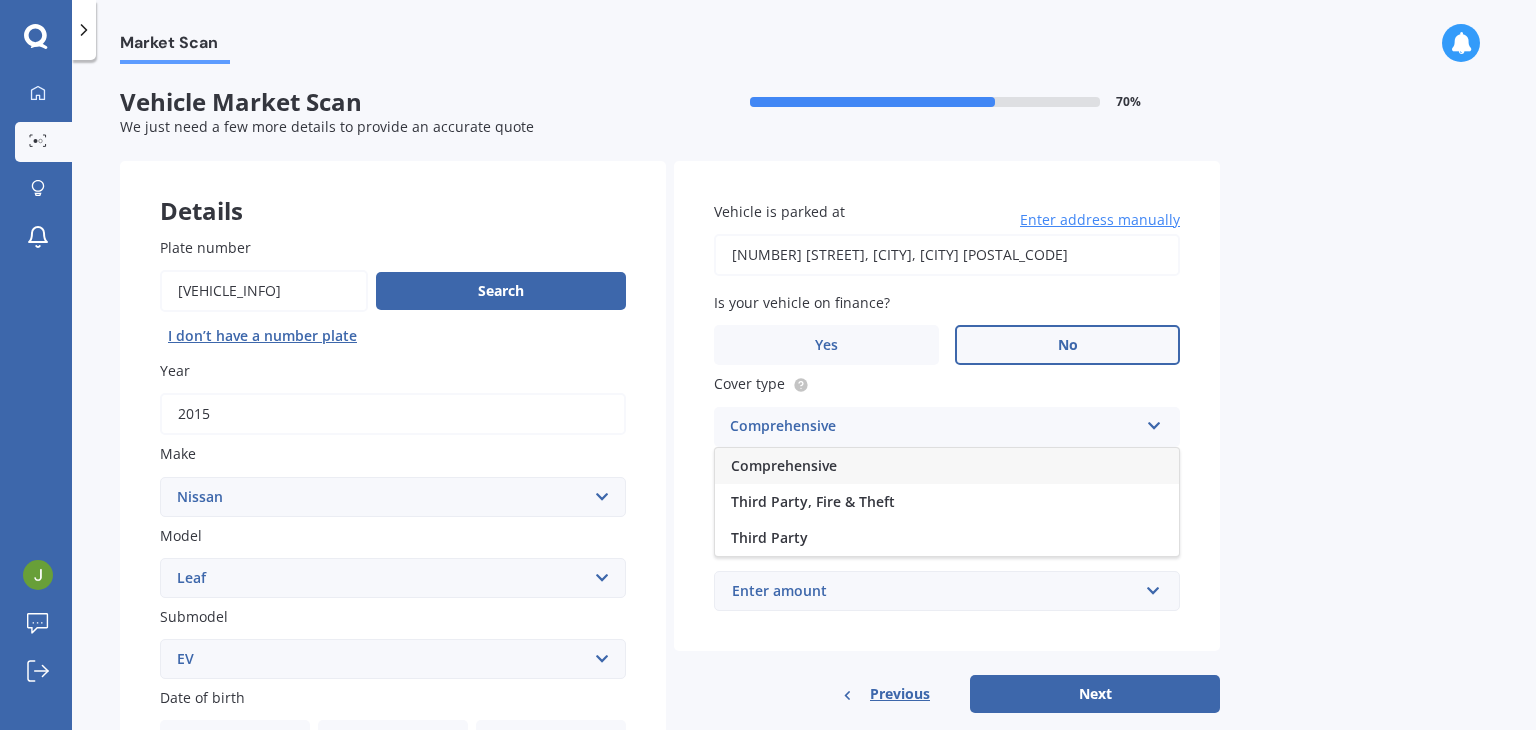 click on "Third Party, Fire & Theft" at bounding box center (813, 501) 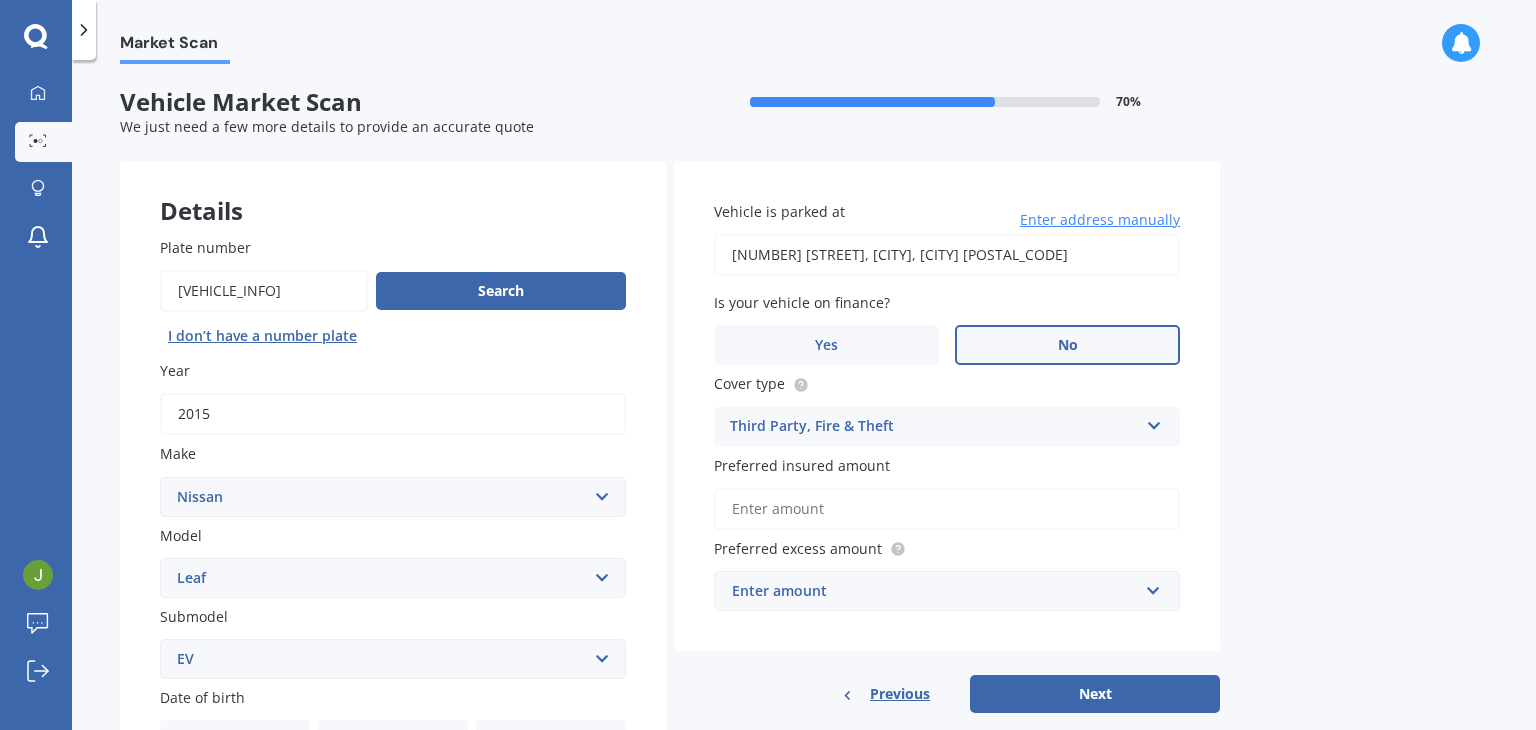 click on "Preferred insured amount" at bounding box center (947, 509) 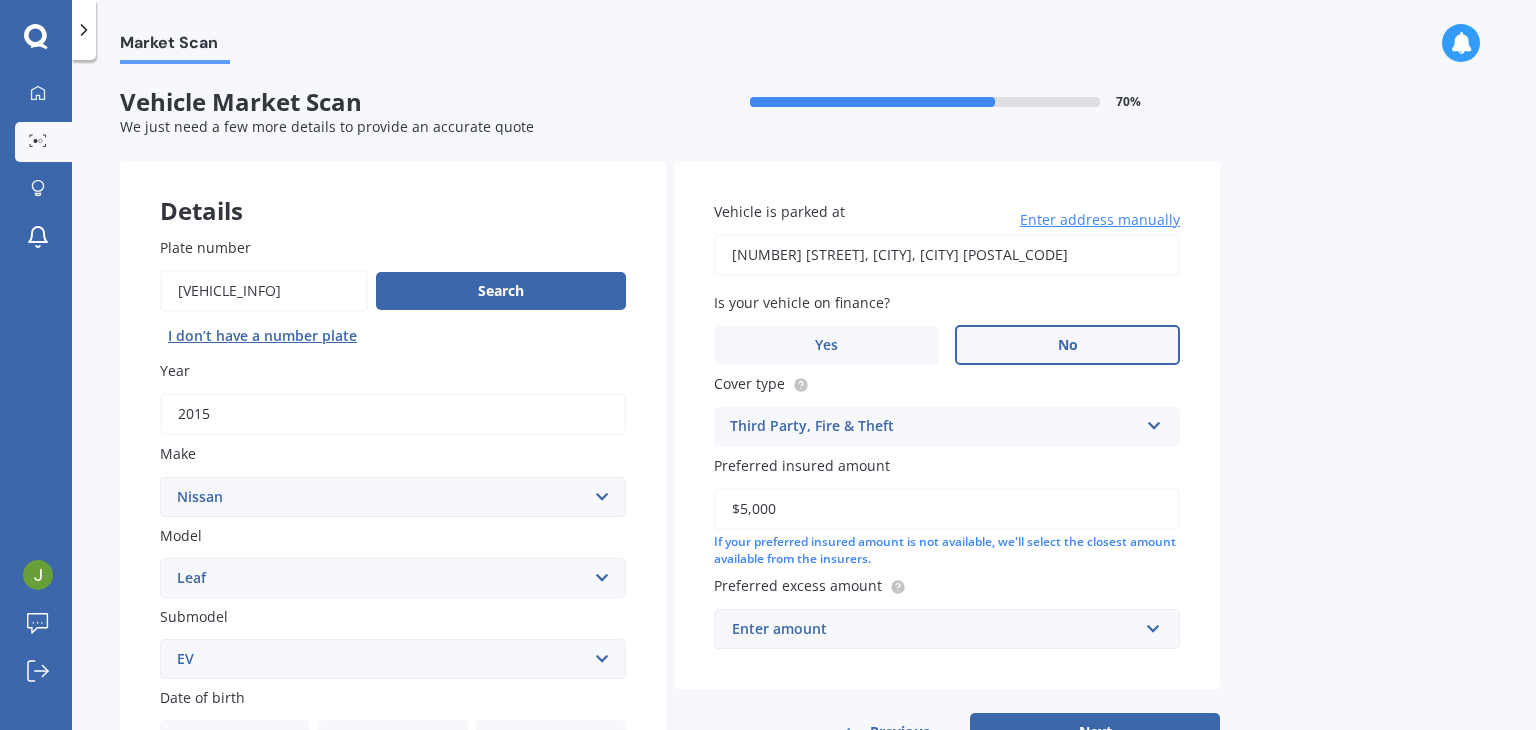type on "$5,000" 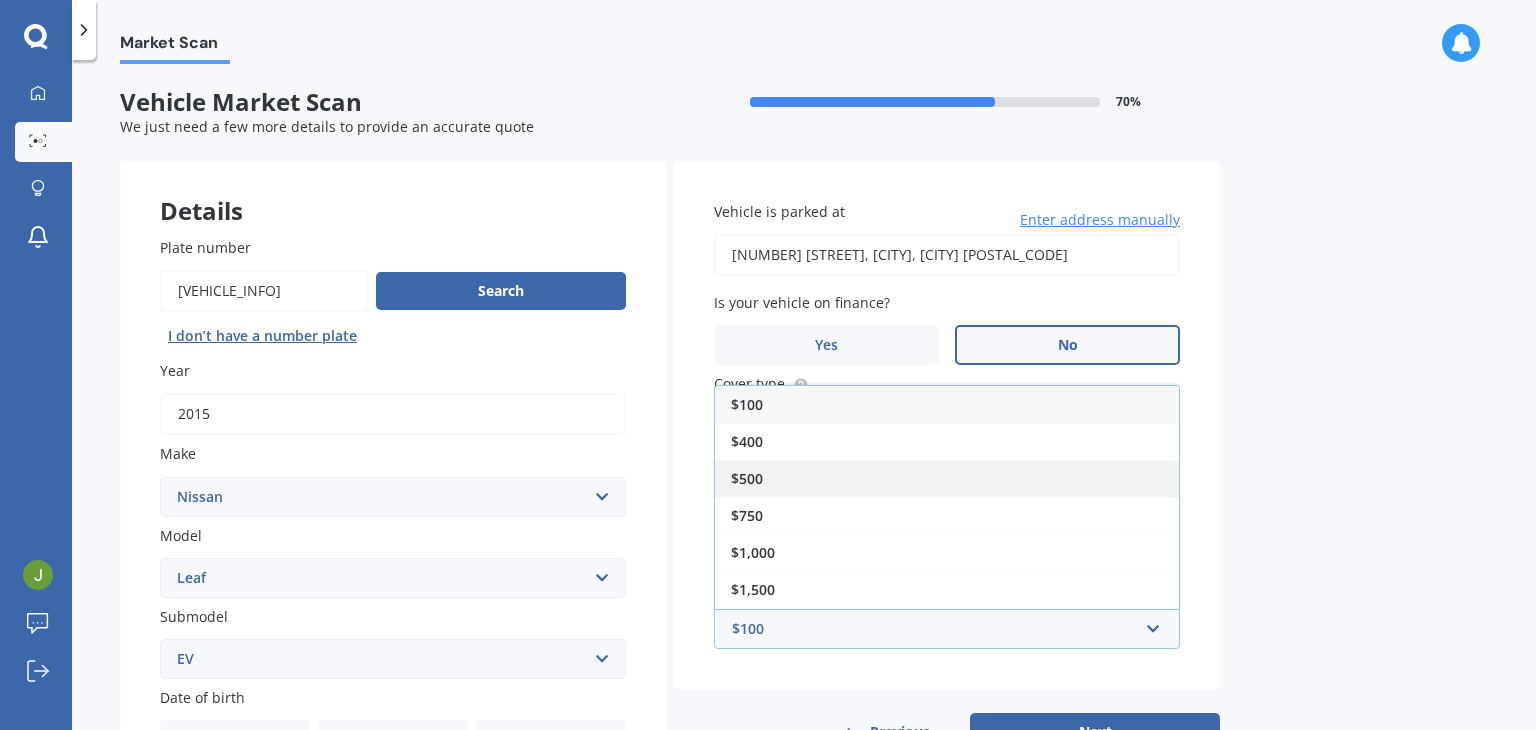 click on "$500" at bounding box center [747, 478] 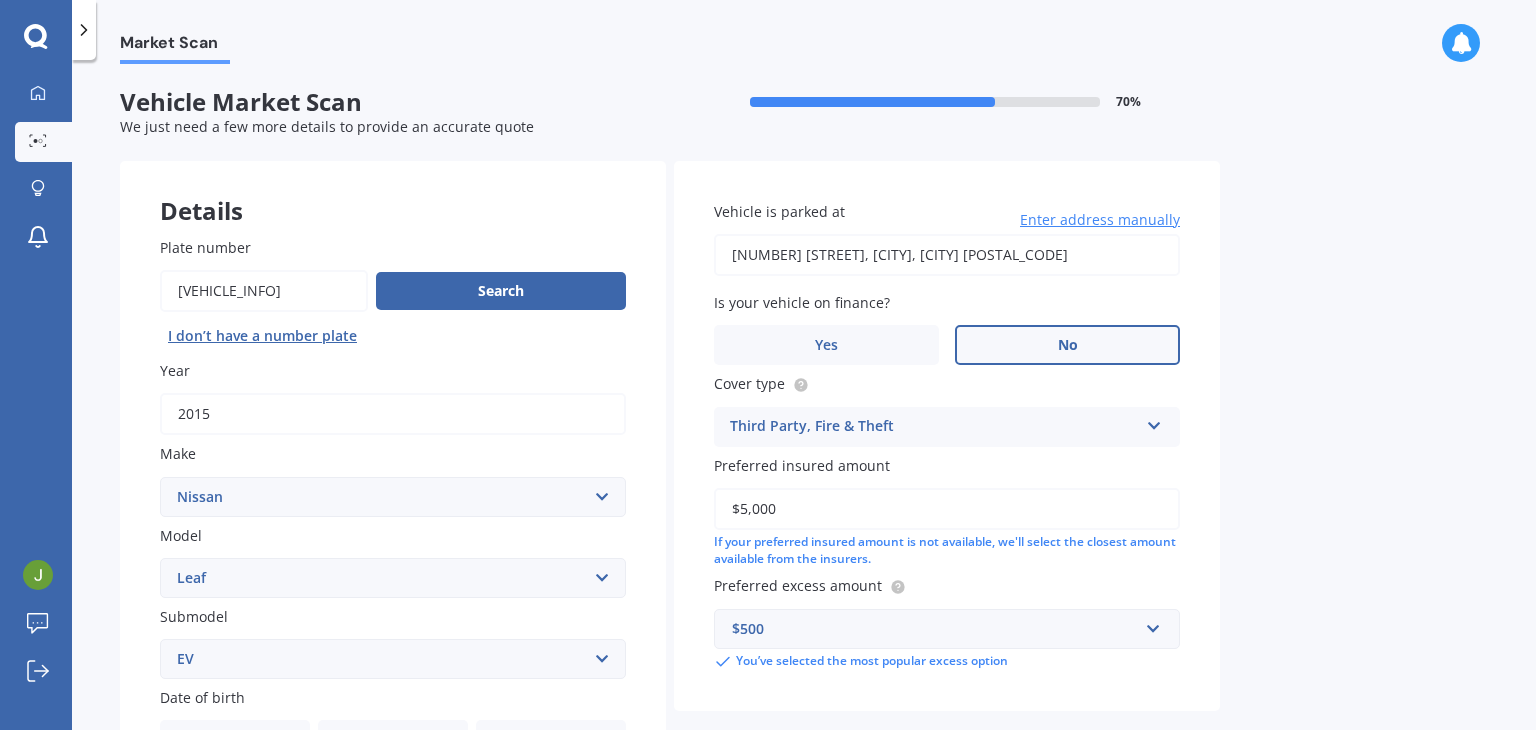click on "Vehicle is parked at [NUMBER] [STREET], [CITY], [CITY] [POSTAL_CODE] Enter address manually Is your vehicle on finance? Yes No Cover type Third Party, Fire & Theft Comprehensive Third Party, Fire & Theft Third Party Preferred insured amount $5,000 If your preferred insured amount is not available, we'll select the closest amount available from the insurers. Preferred excess amount $500 $100 $400 $500 $750 $1,000 $1,500 $2,000 You’ve selected the most popular excess option" at bounding box center (947, 436) 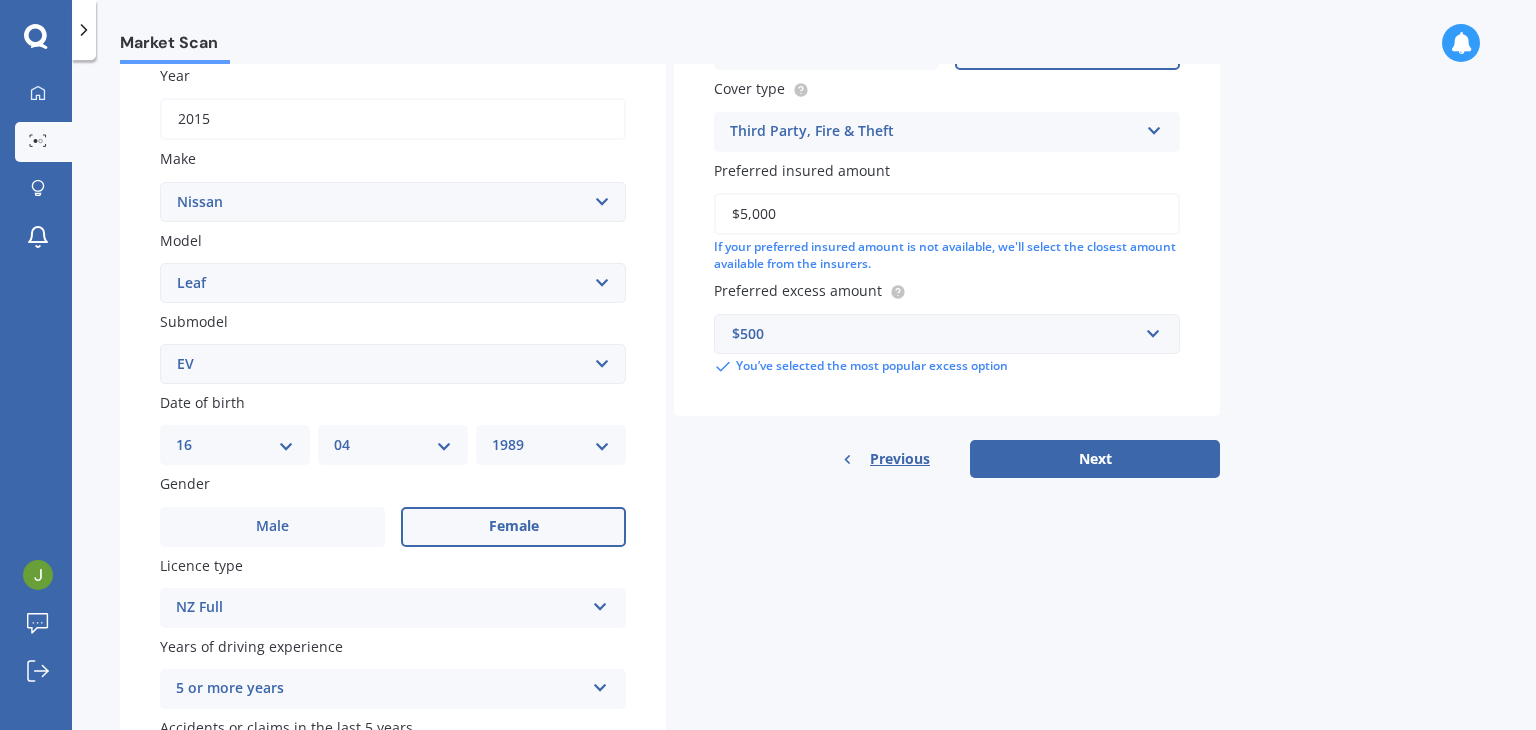 scroll, scrollTop: 300, scrollLeft: 0, axis: vertical 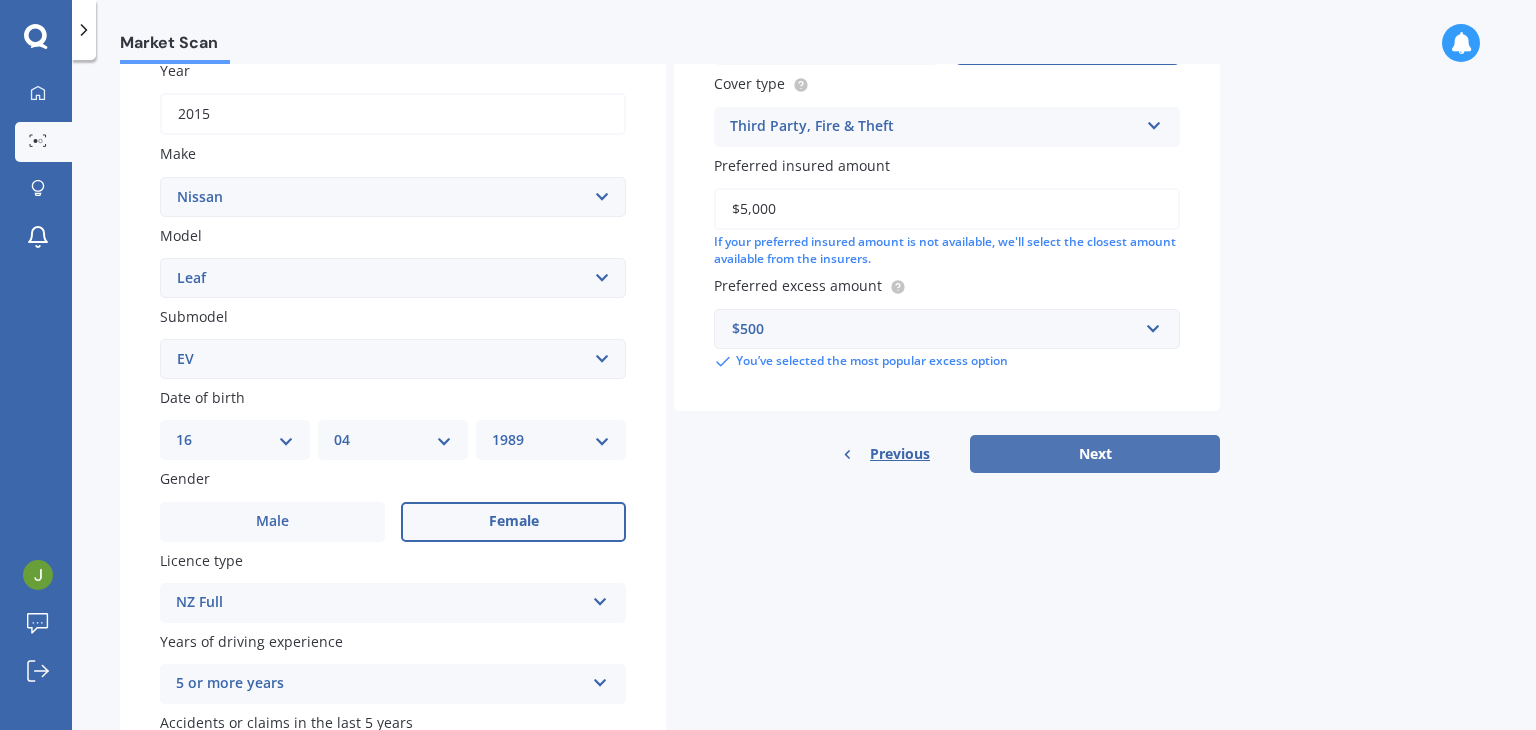 click on "Next" at bounding box center [1095, 454] 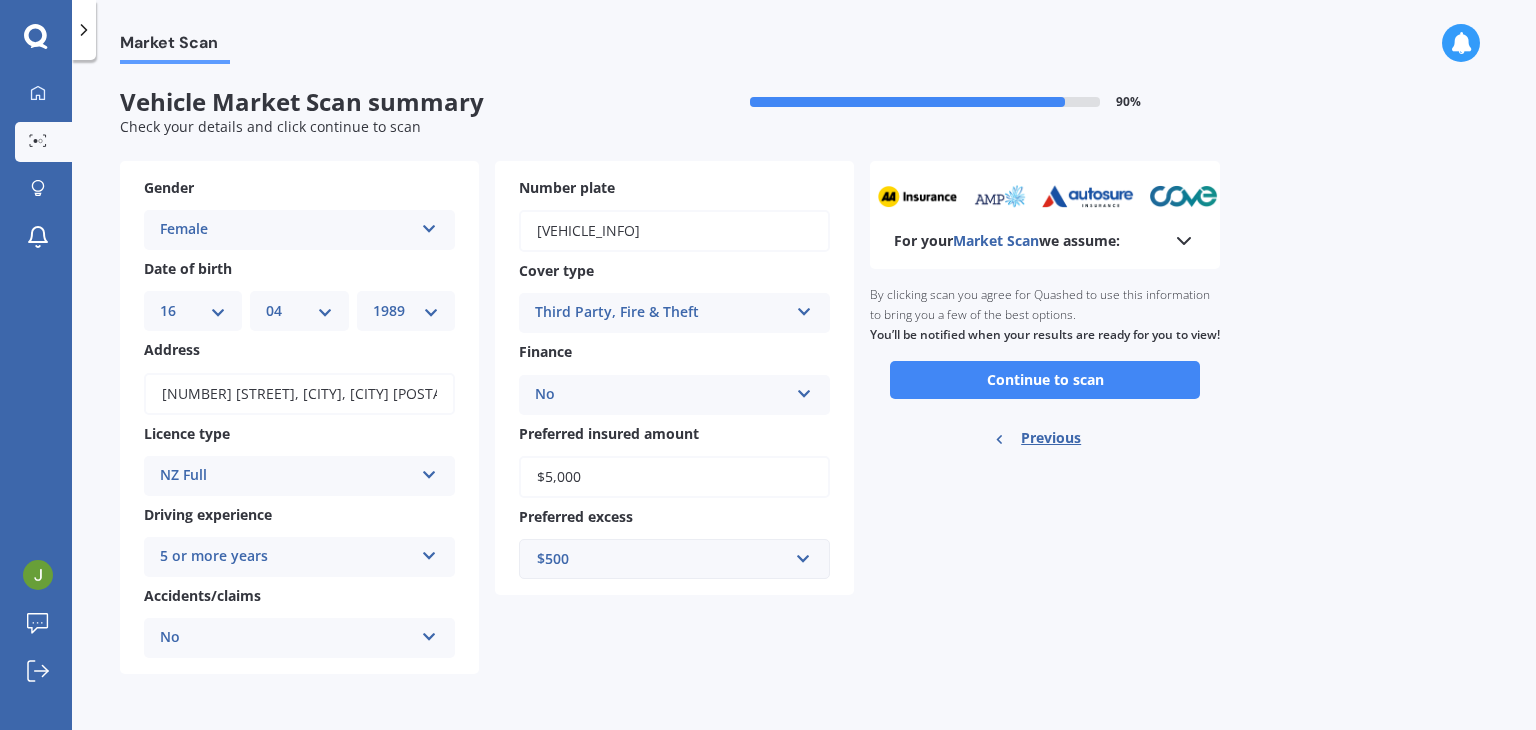 scroll, scrollTop: 0, scrollLeft: 0, axis: both 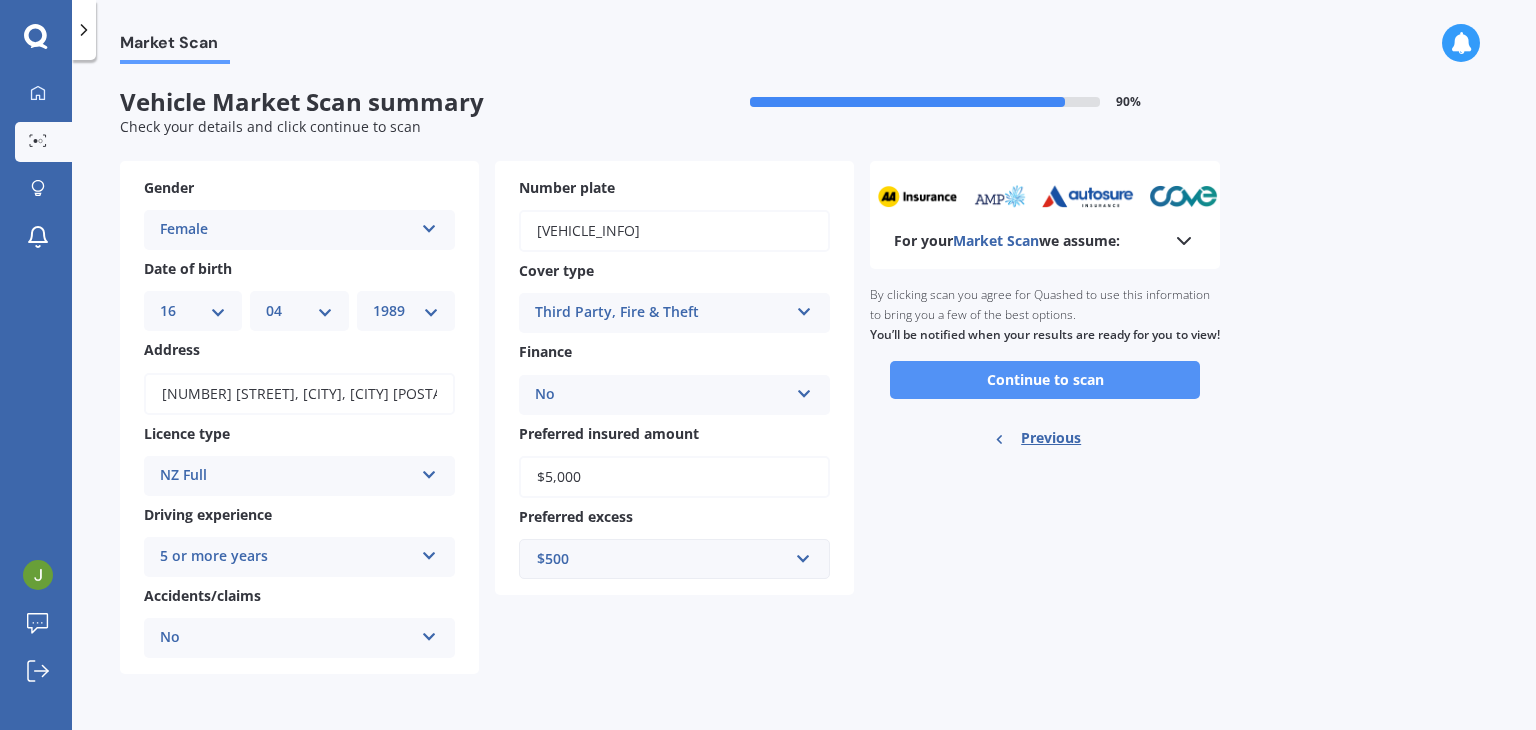 click on "Continue to scan" at bounding box center [1045, 380] 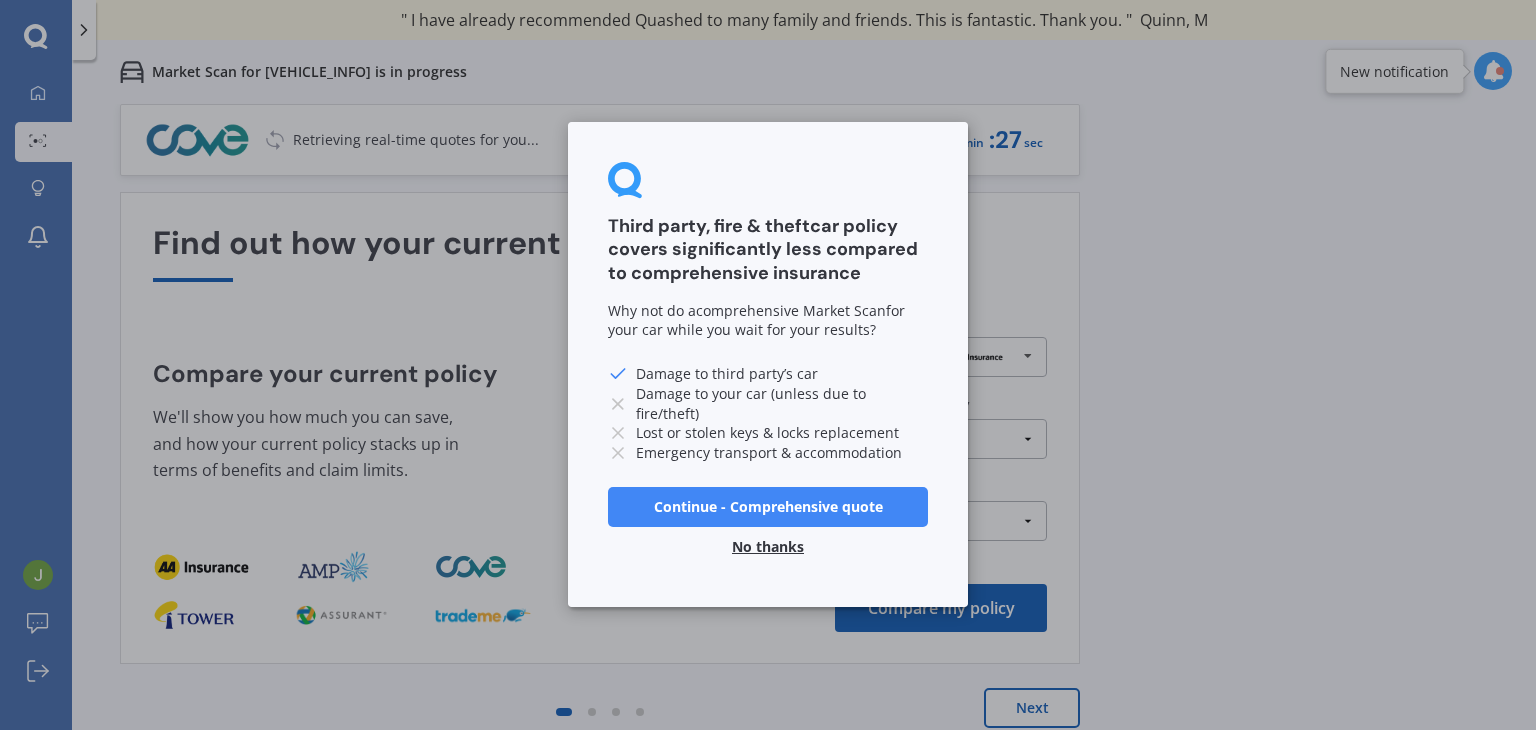 click on "Continue - Comprehensive quote" at bounding box center [768, 507] 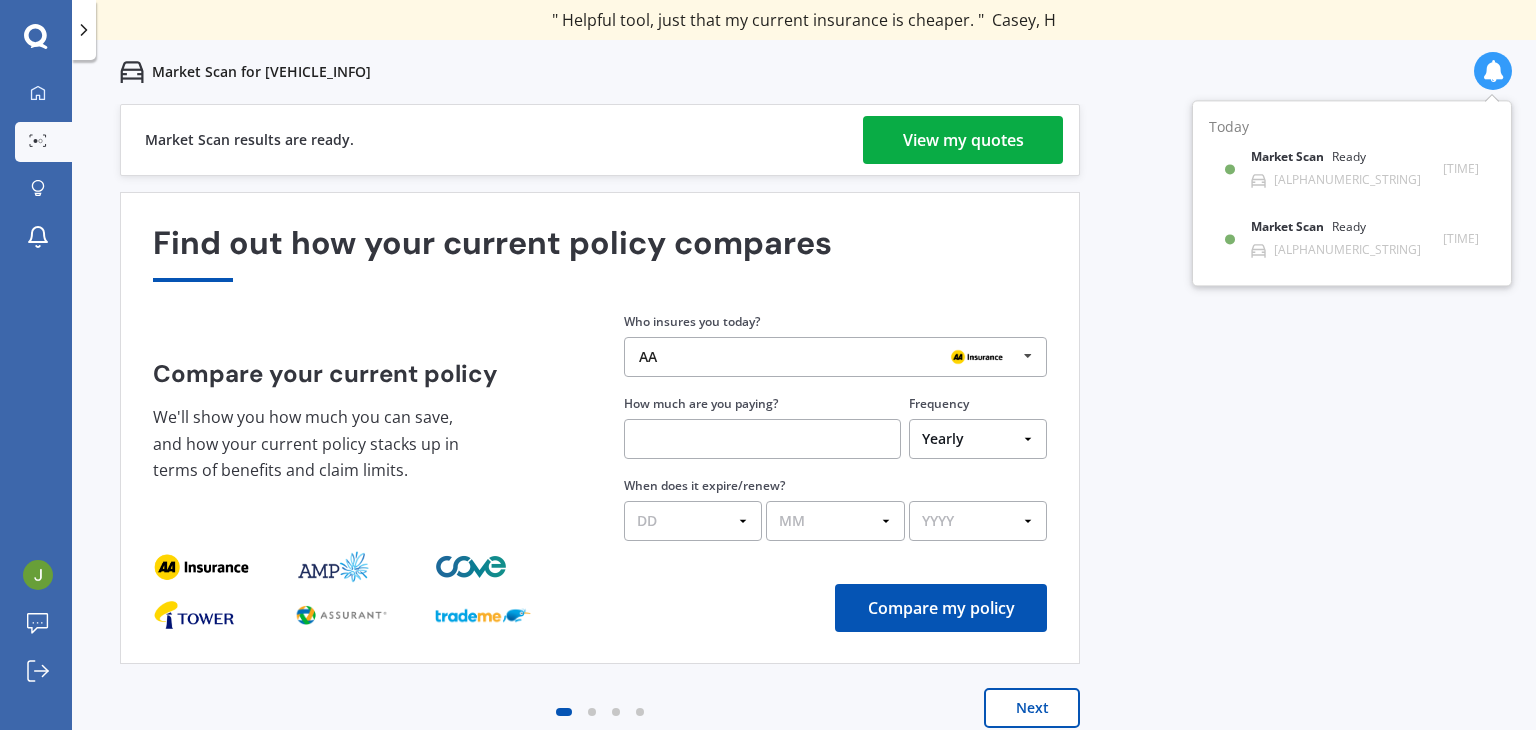 click on "View my quotes" at bounding box center [963, 140] 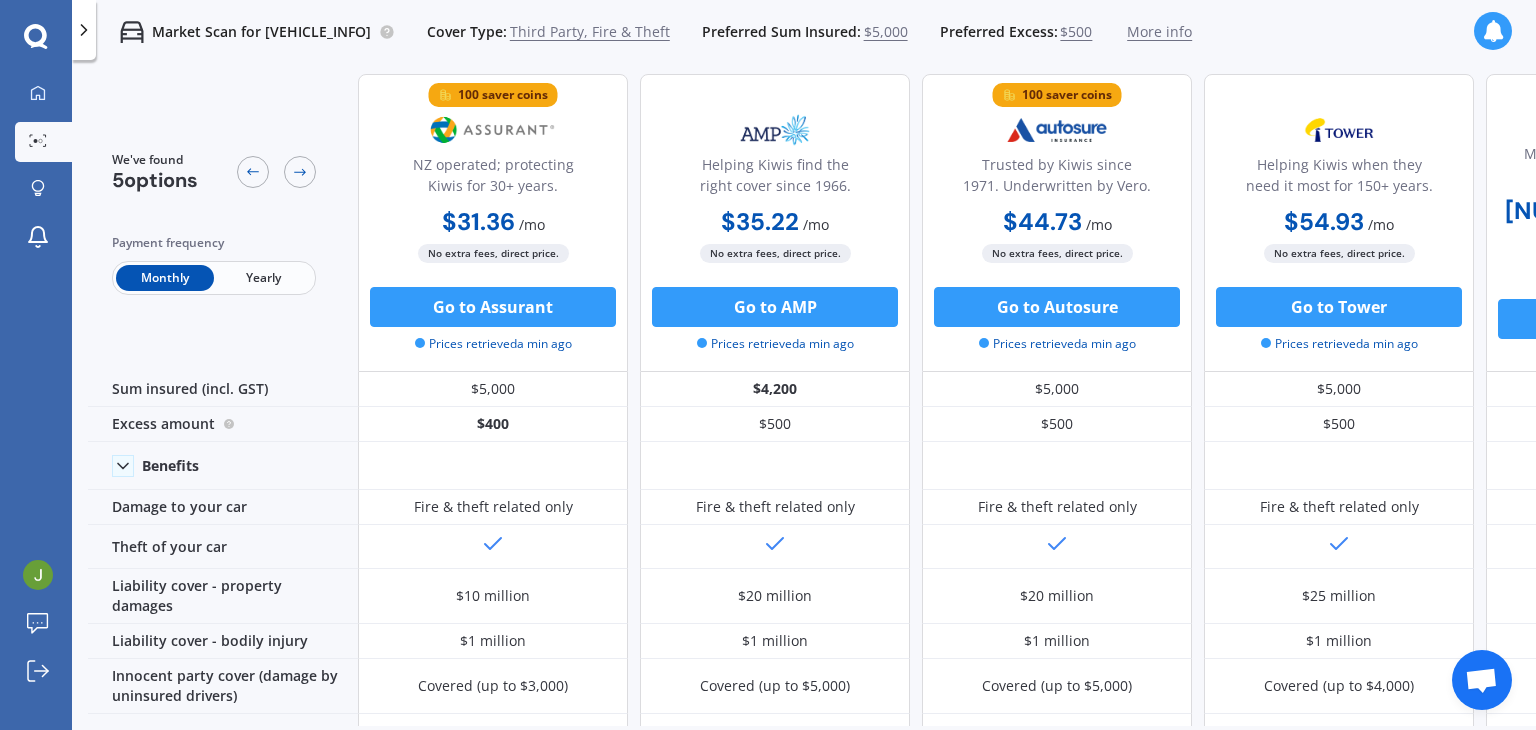 scroll, scrollTop: 0, scrollLeft: 0, axis: both 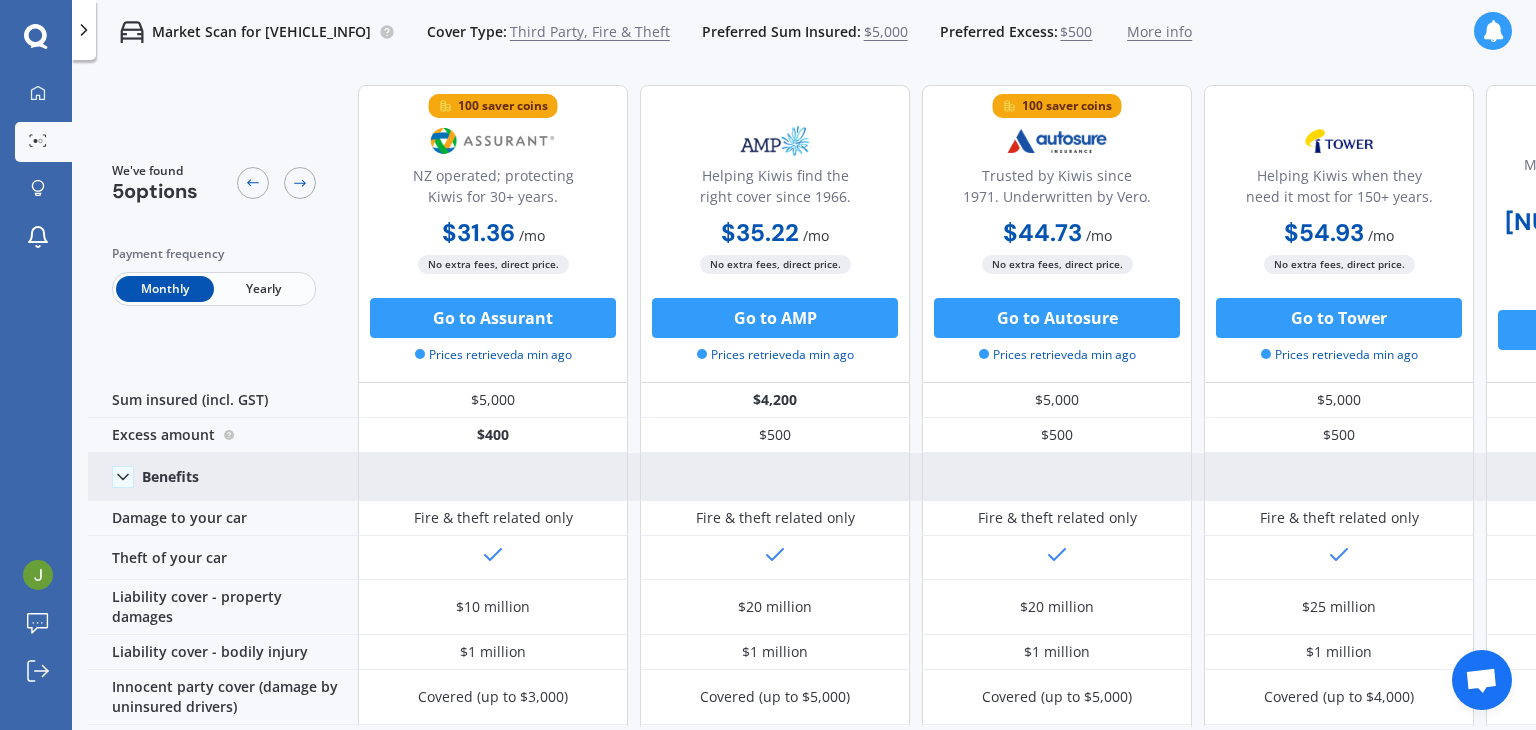 click 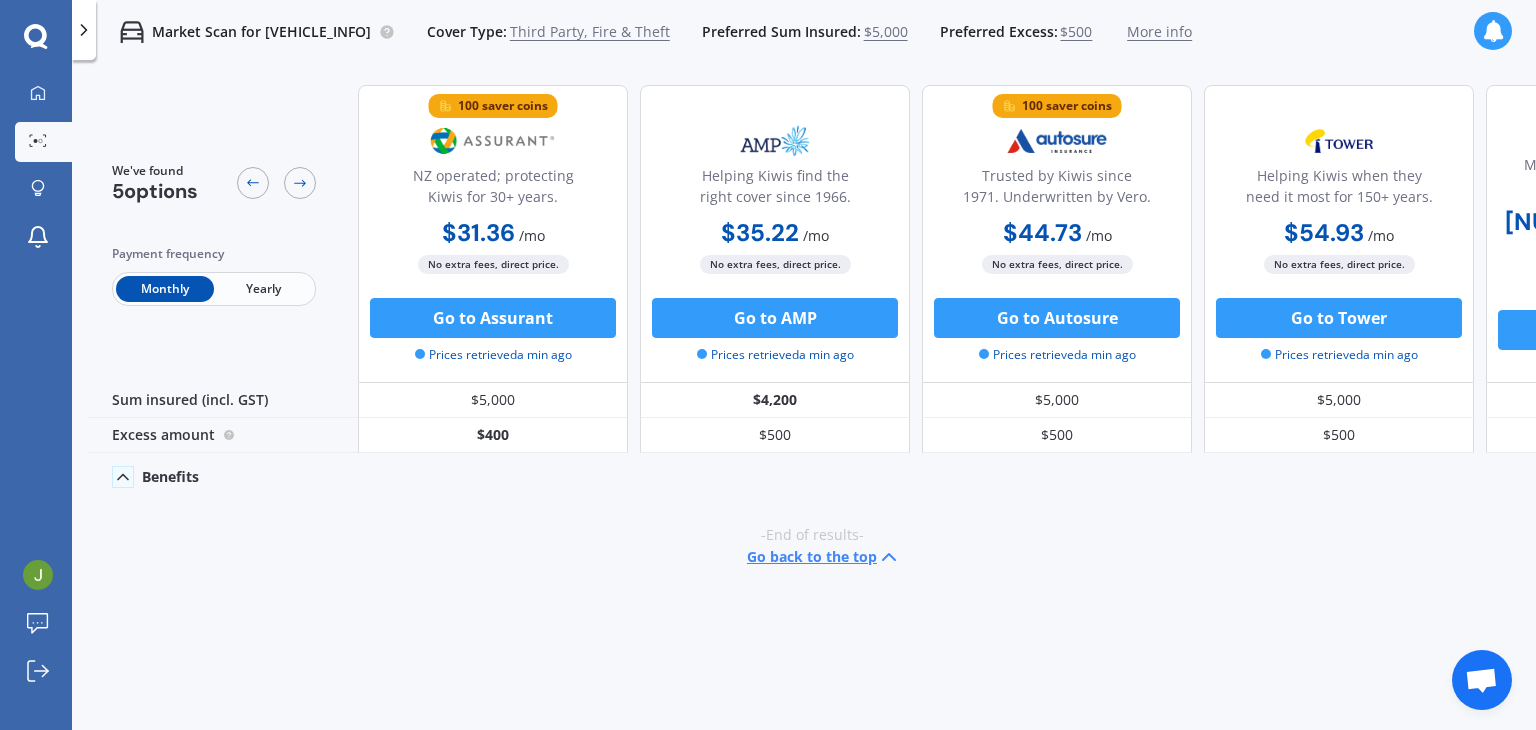 click 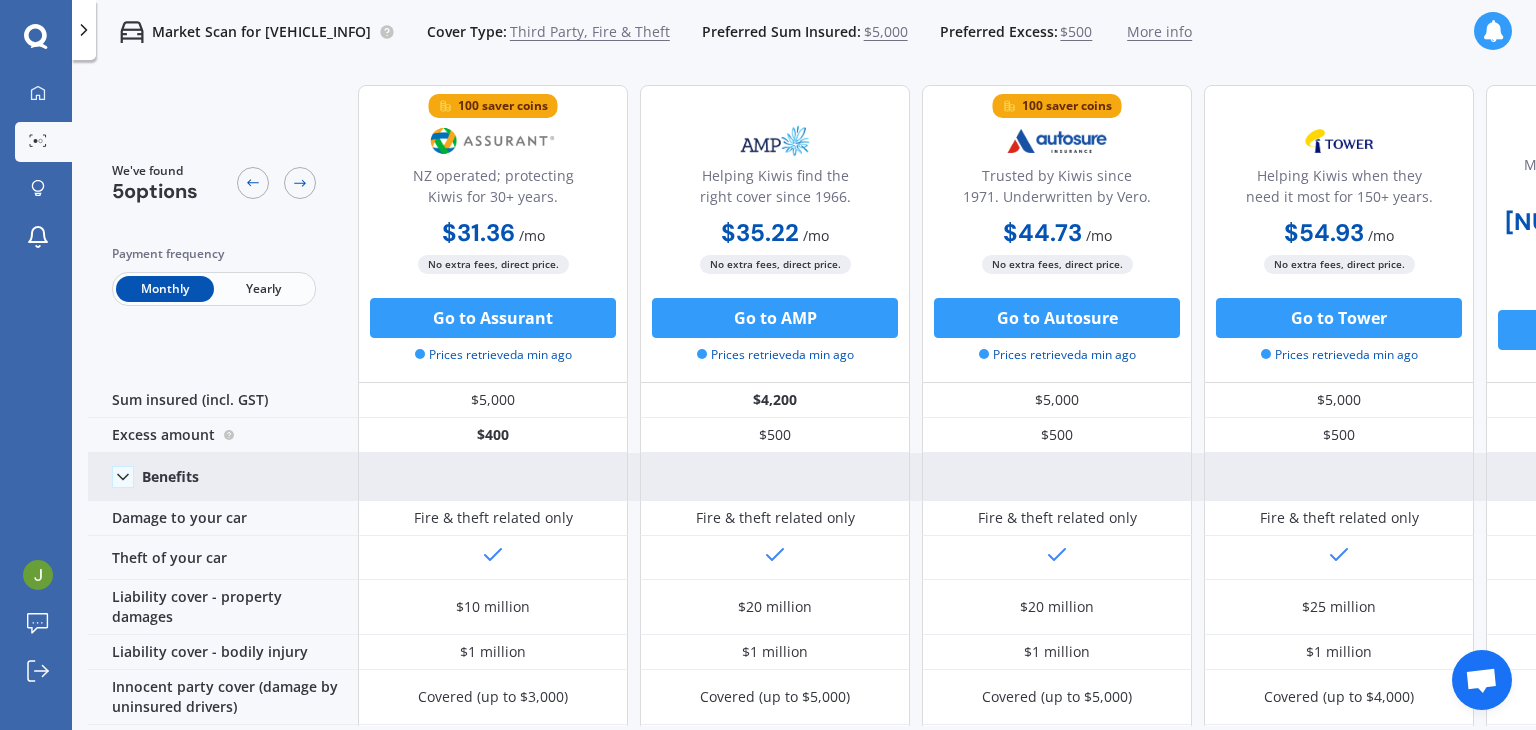 click on "Third Party, Fire & Theft" at bounding box center (590, 32) 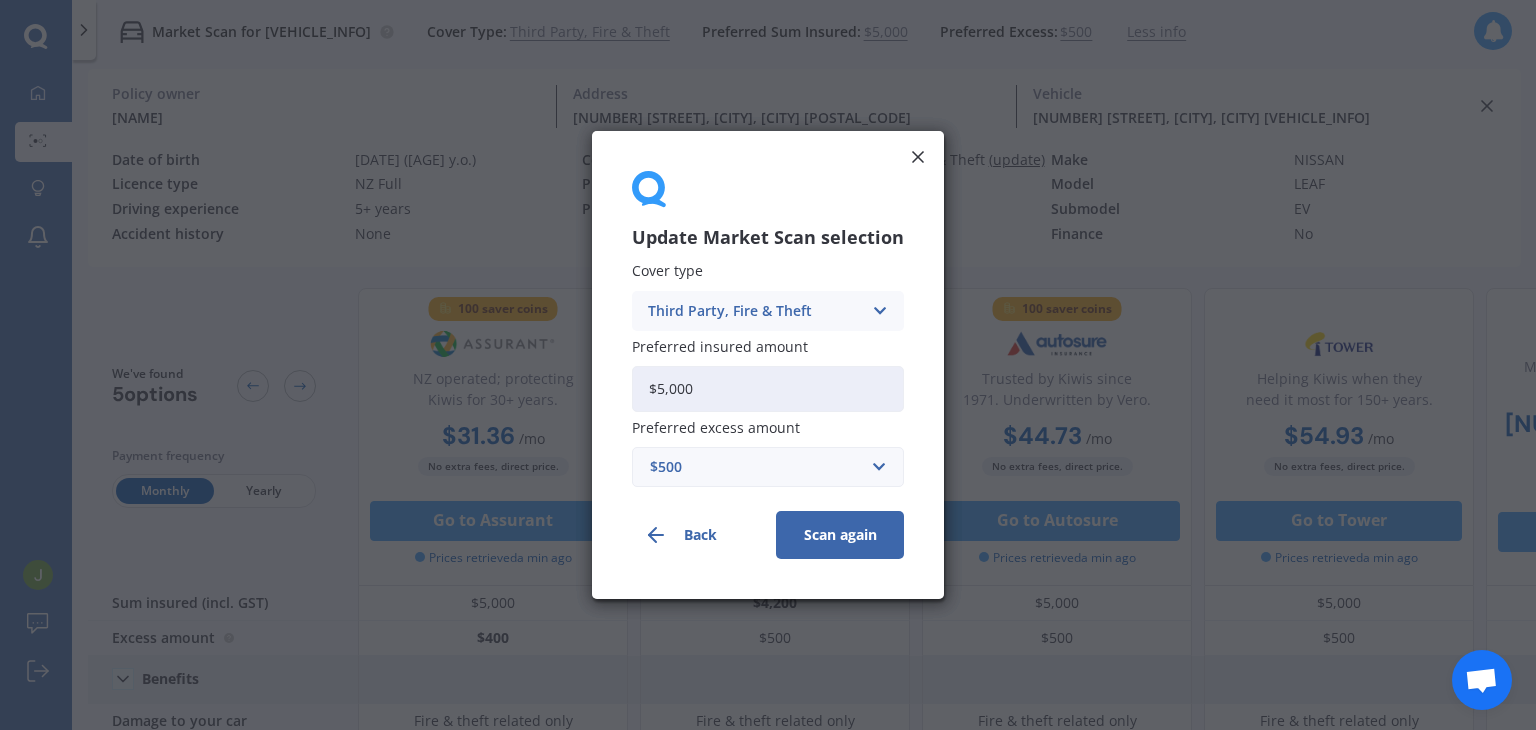 click on "Third Party, Fire & Theft" at bounding box center [755, 311] 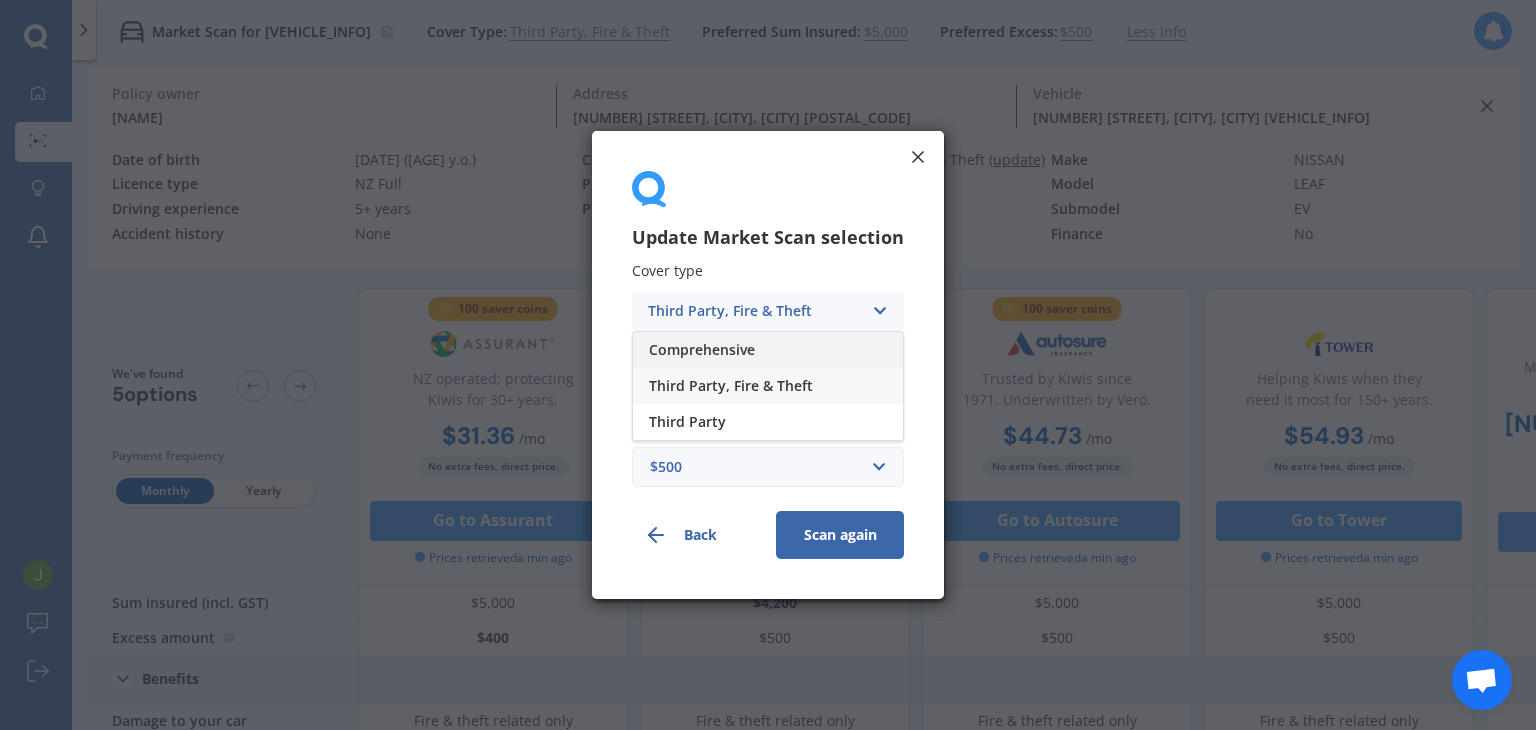 click on "Comprehensive" at bounding box center (702, 350) 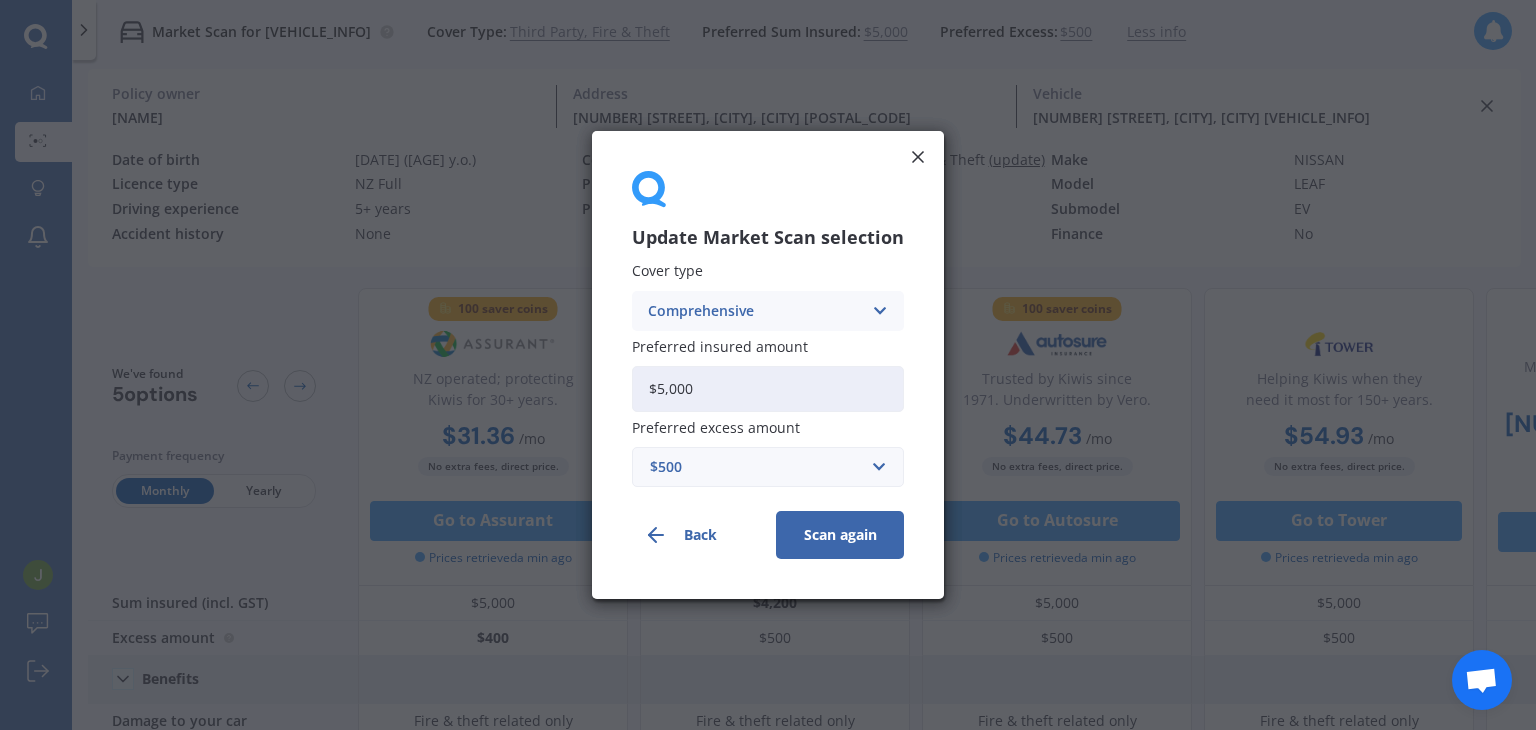 click on "Scan again" at bounding box center (840, 535) 